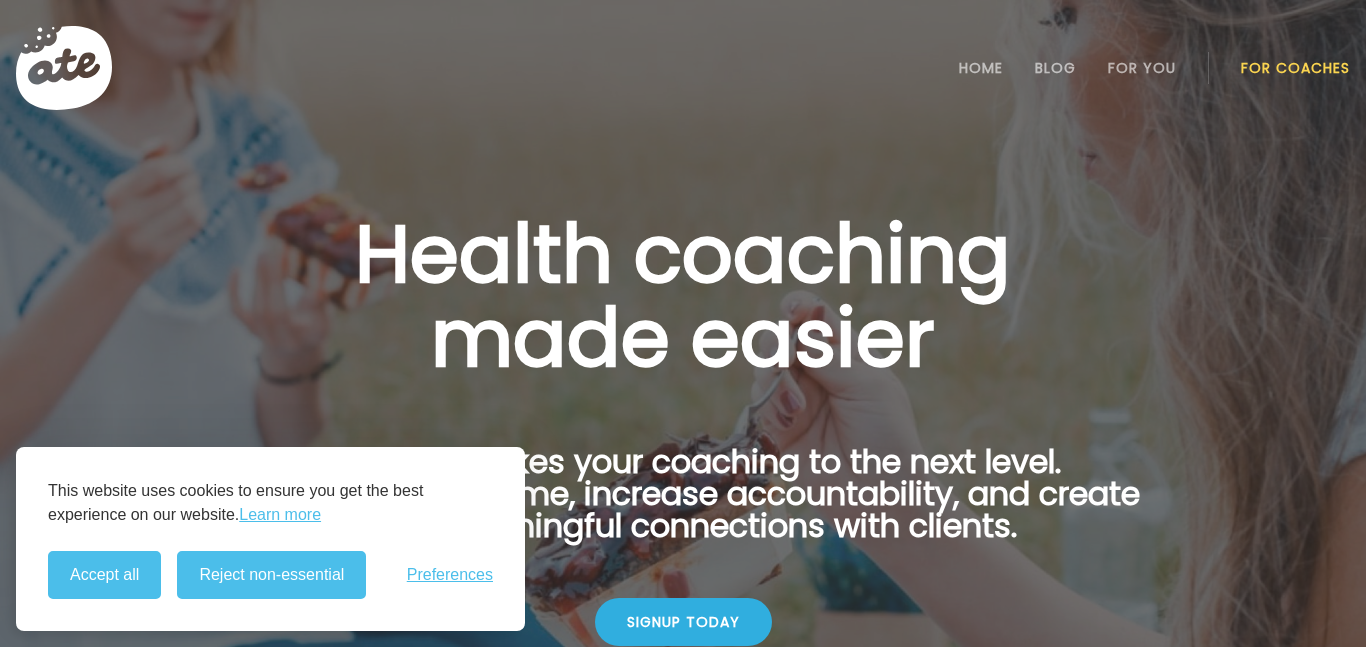 scroll, scrollTop: 0, scrollLeft: 0, axis: both 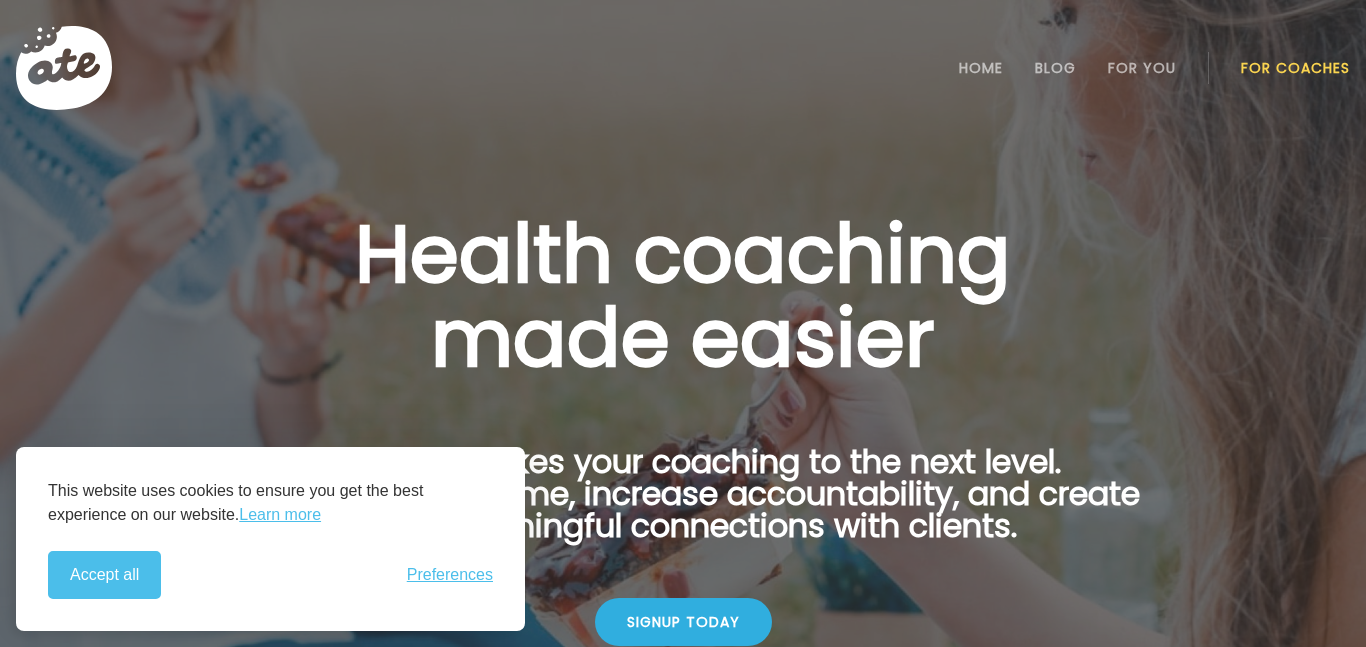 click on "For Coaches" at bounding box center (1295, 68) 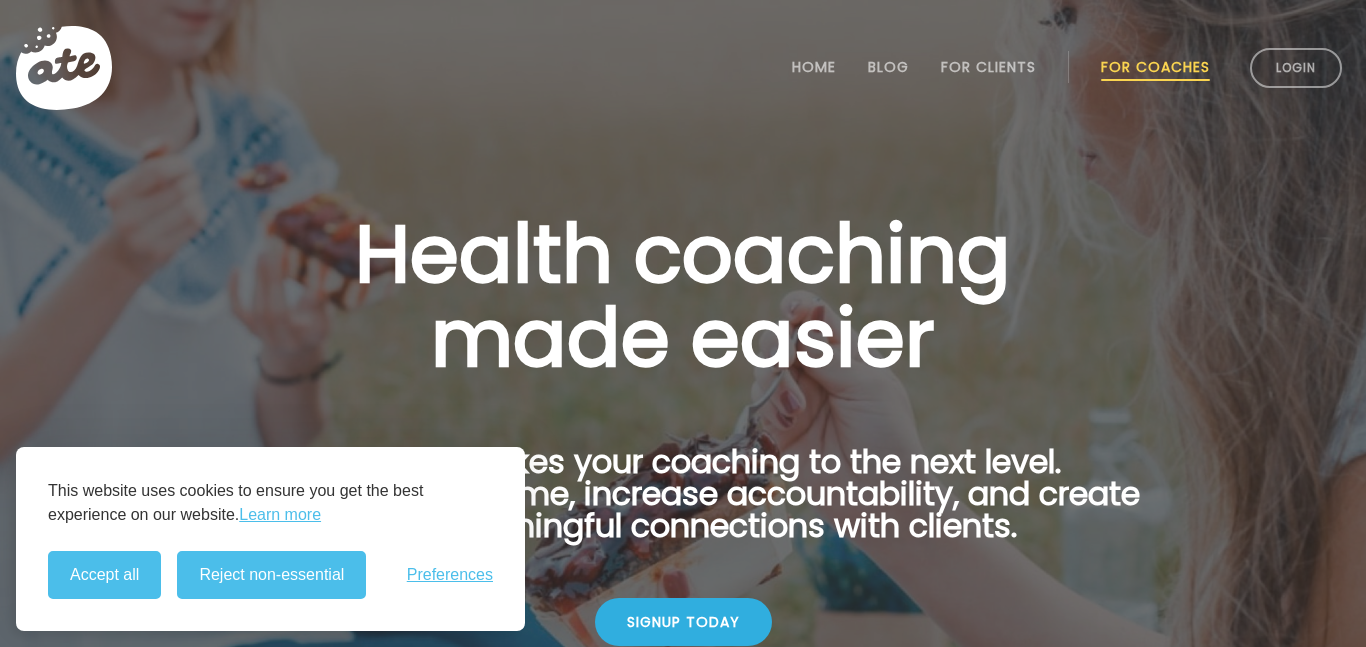 scroll, scrollTop: 0, scrollLeft: 0, axis: both 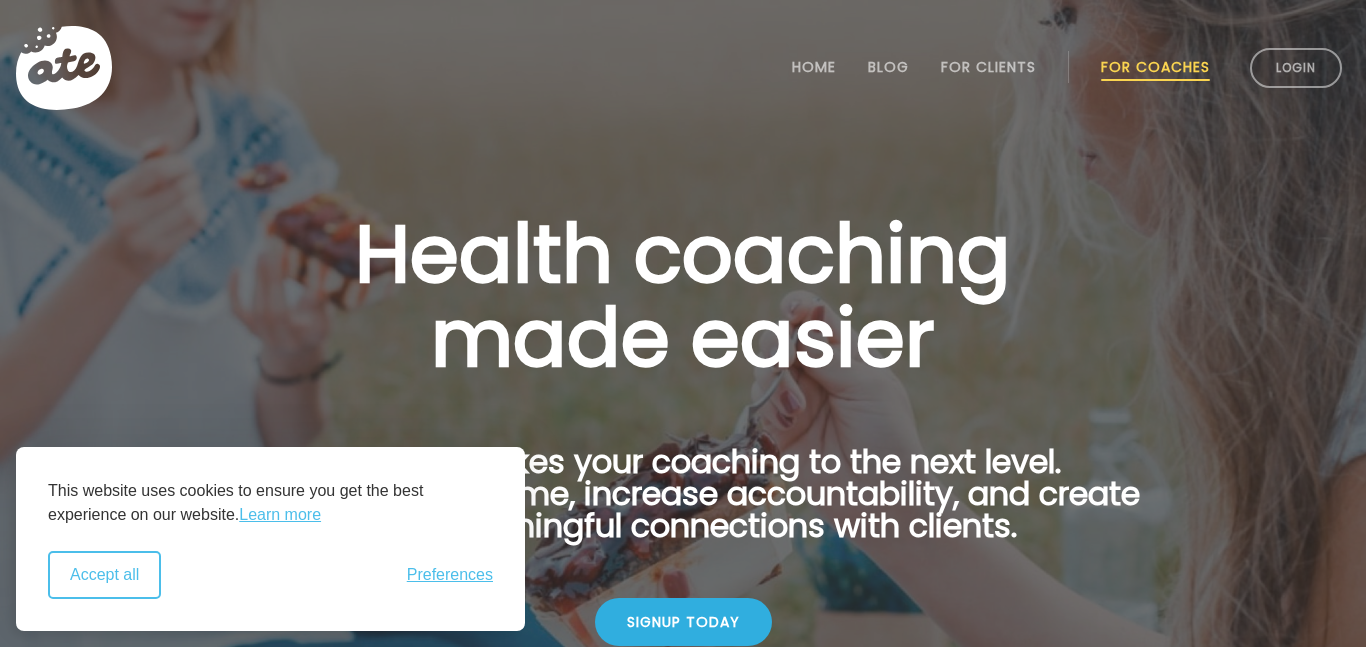 click on "Accept all" at bounding box center (104, 575) 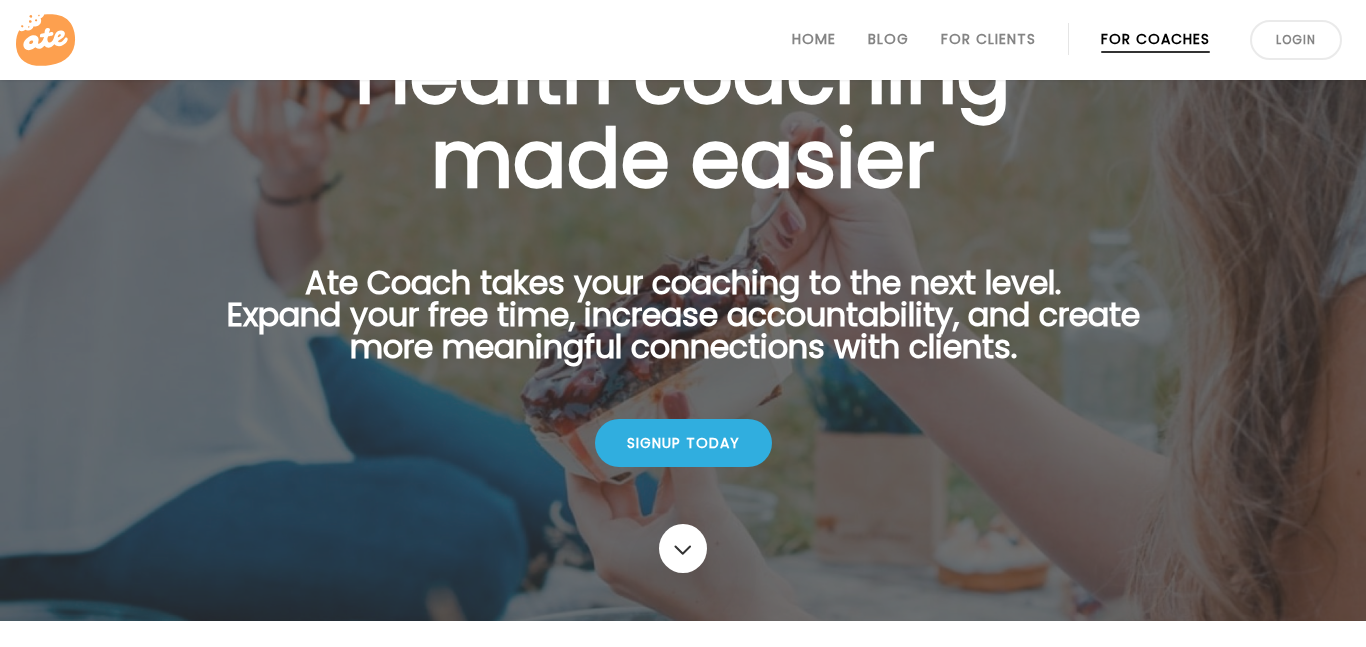 scroll, scrollTop: 149, scrollLeft: 0, axis: vertical 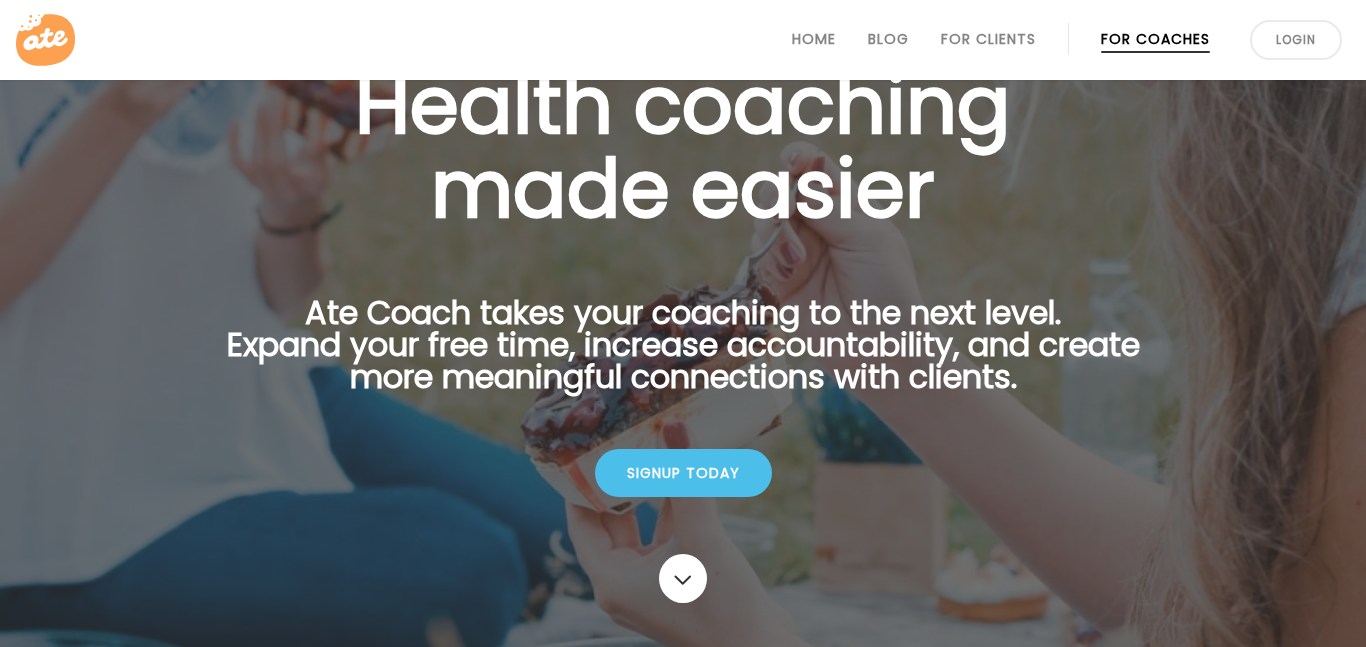 click on "Signup today" at bounding box center [683, 473] 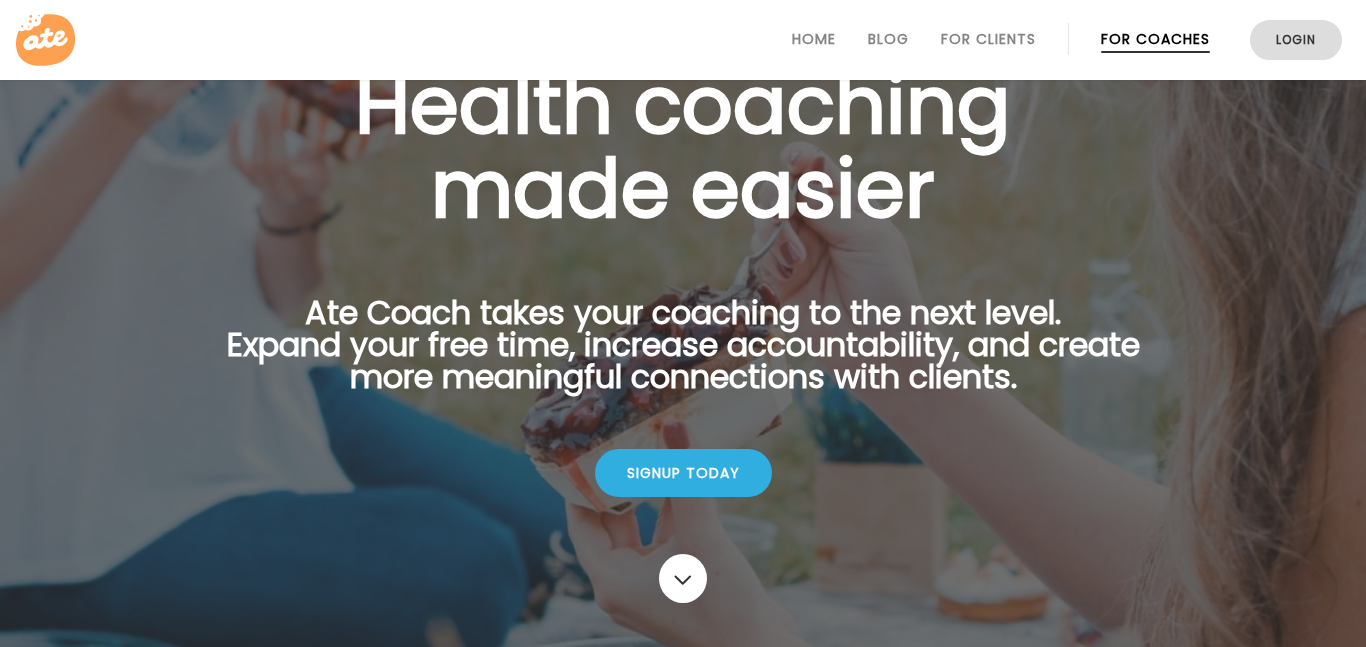 click on "Login" at bounding box center [1296, 40] 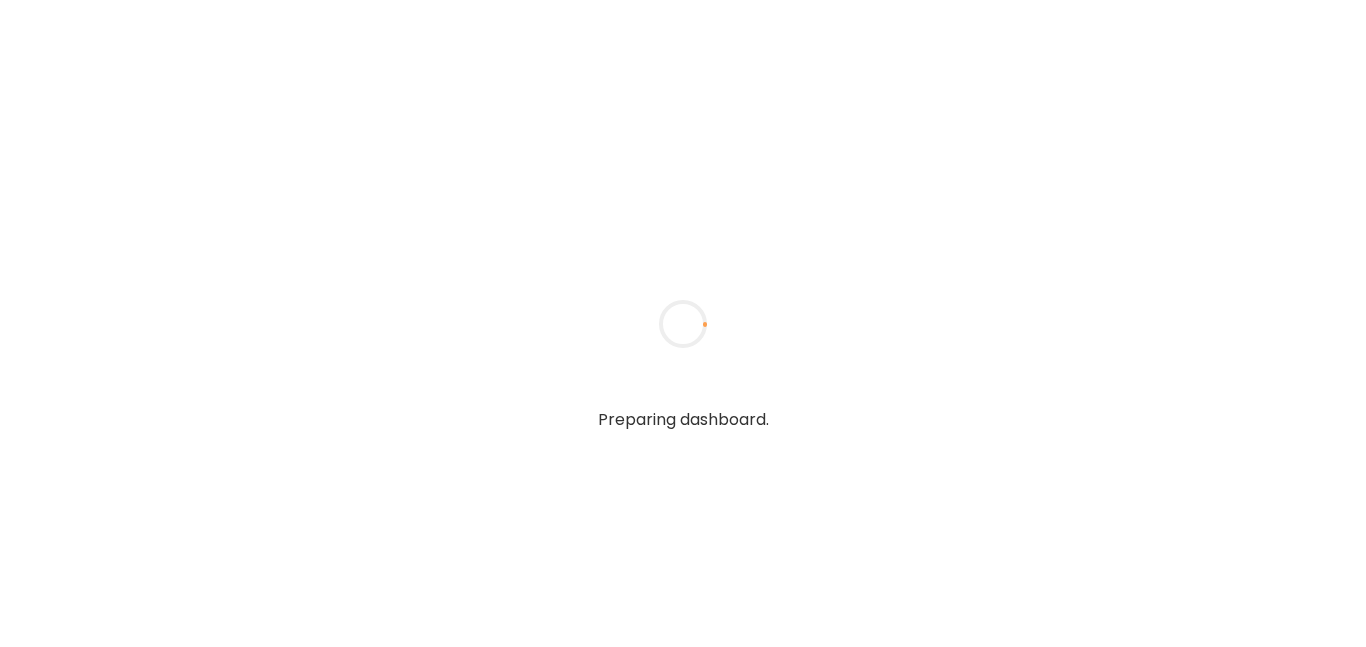 scroll, scrollTop: 0, scrollLeft: 0, axis: both 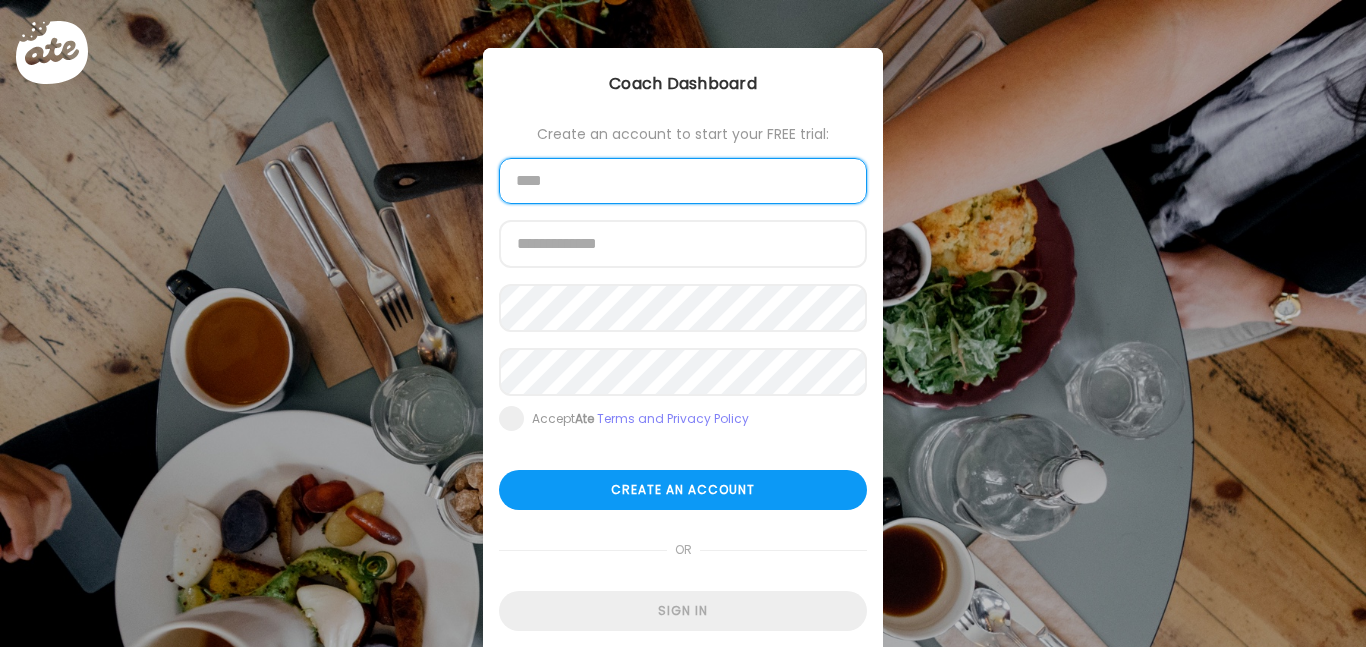 click at bounding box center (683, 181) 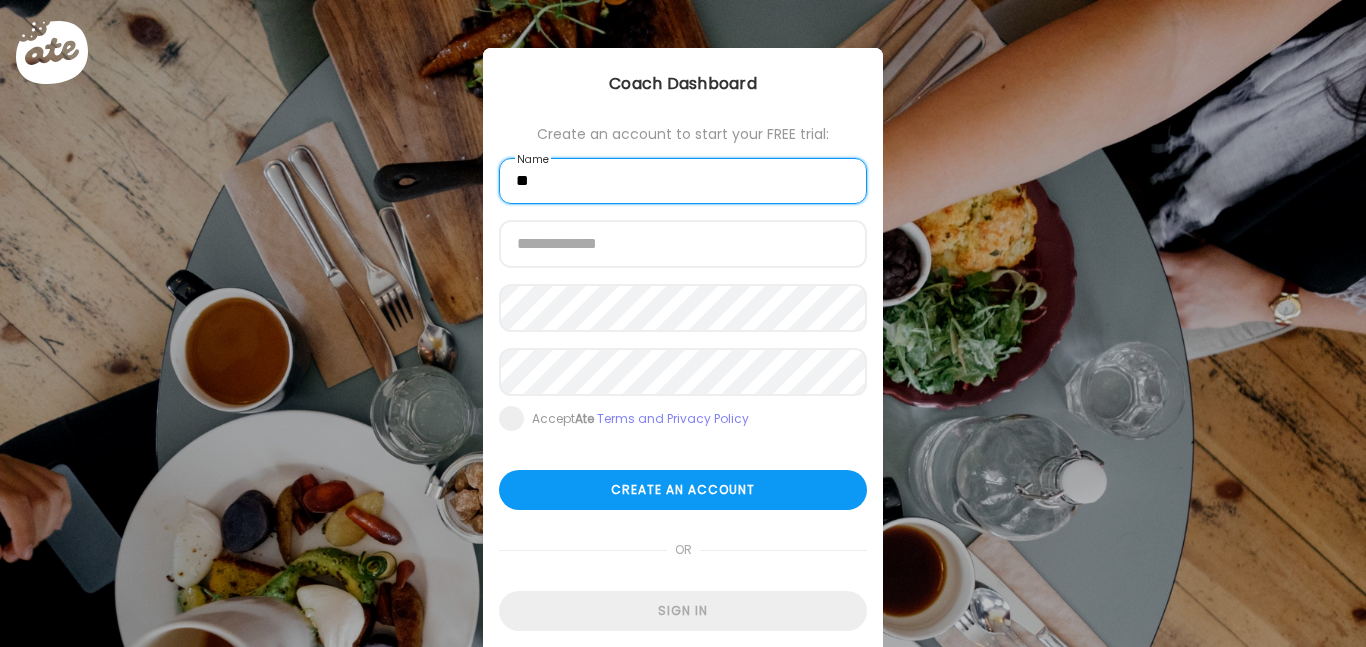 type on "*" 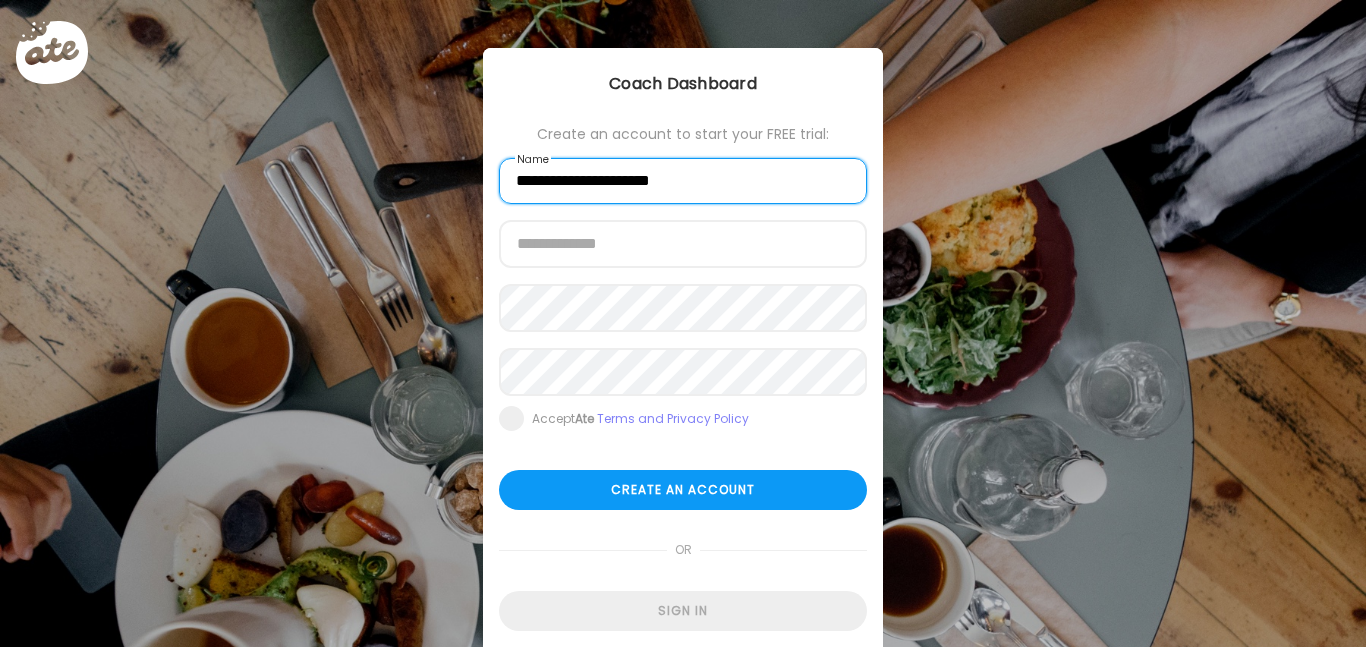 type on "**********" 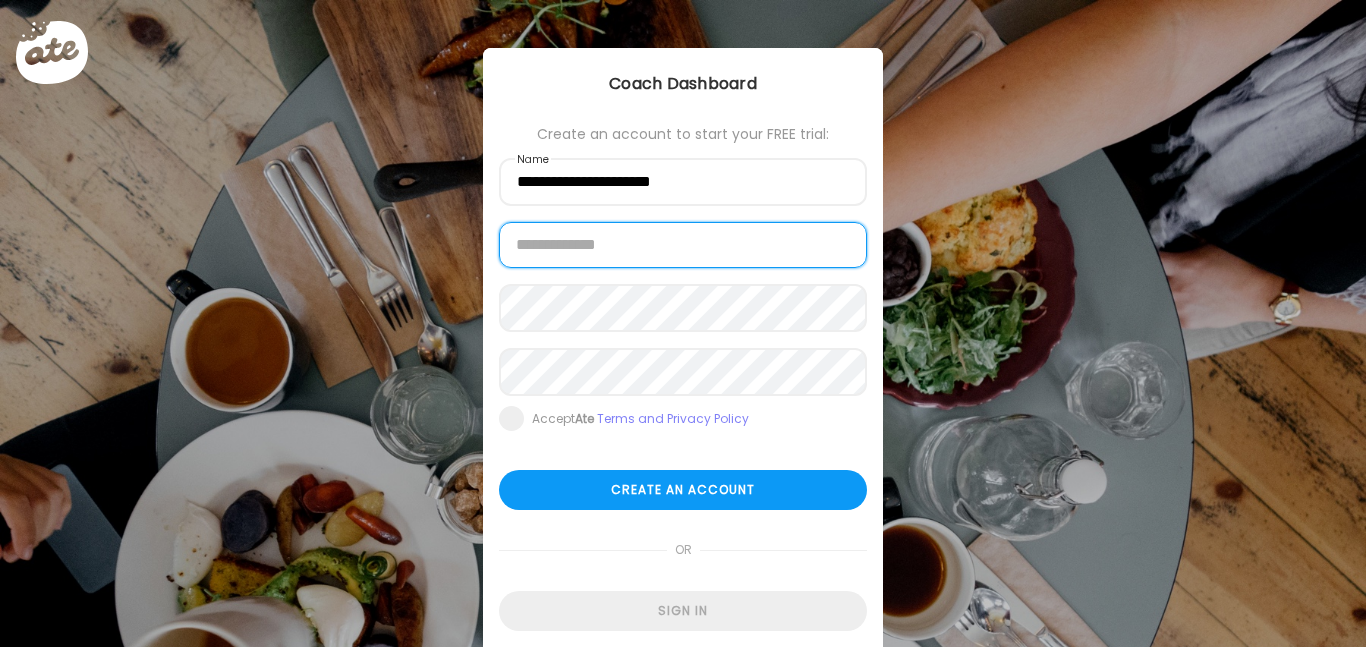 click at bounding box center (683, 245) 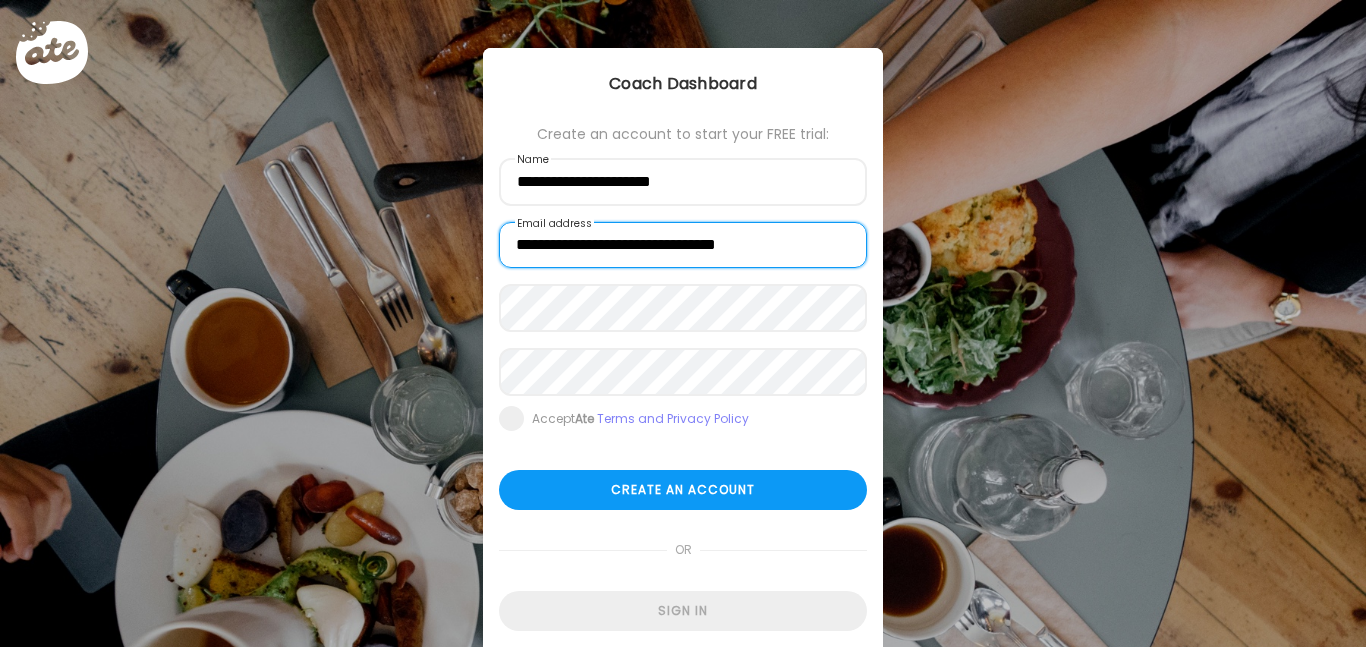 type on "**********" 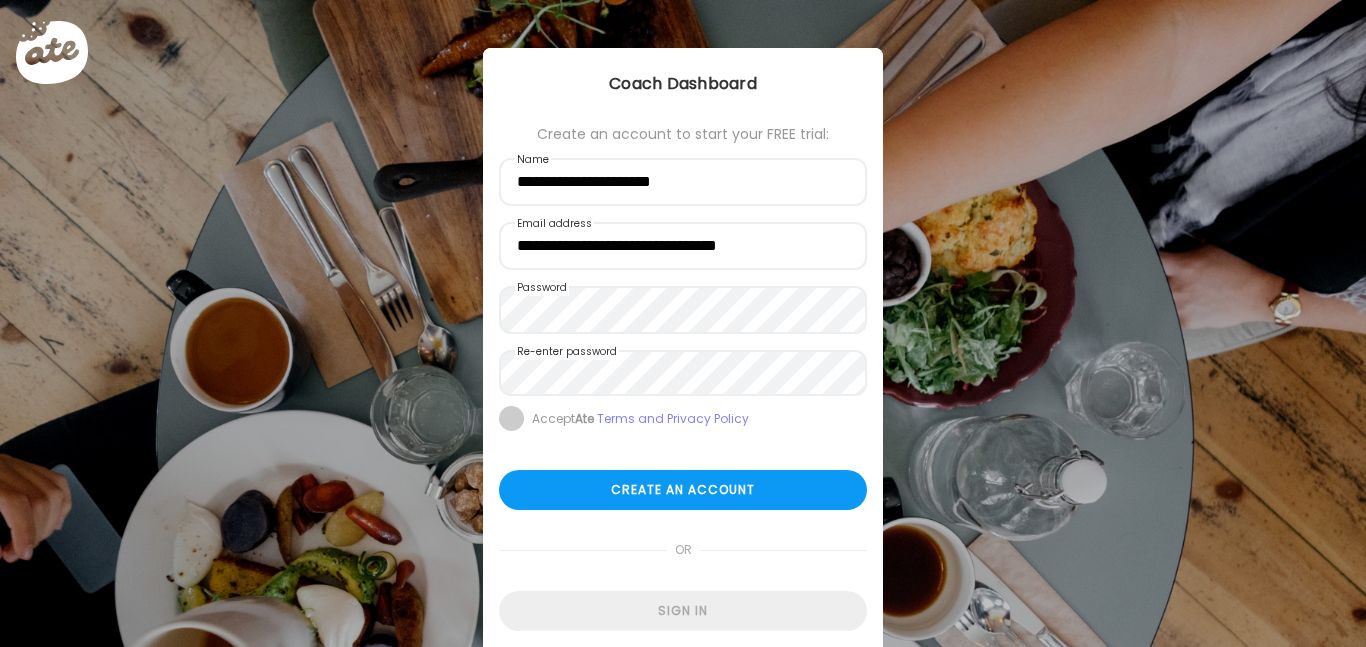click at bounding box center (511, 418) 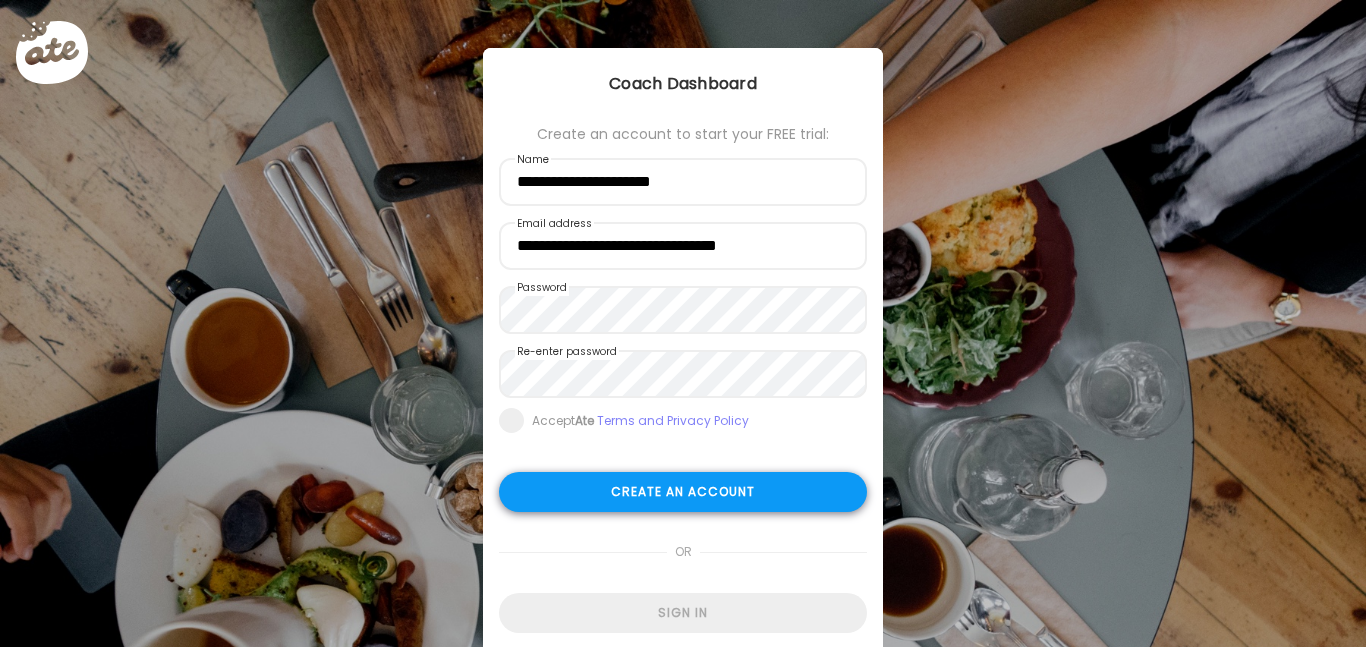click on "Create an account" at bounding box center (683, 492) 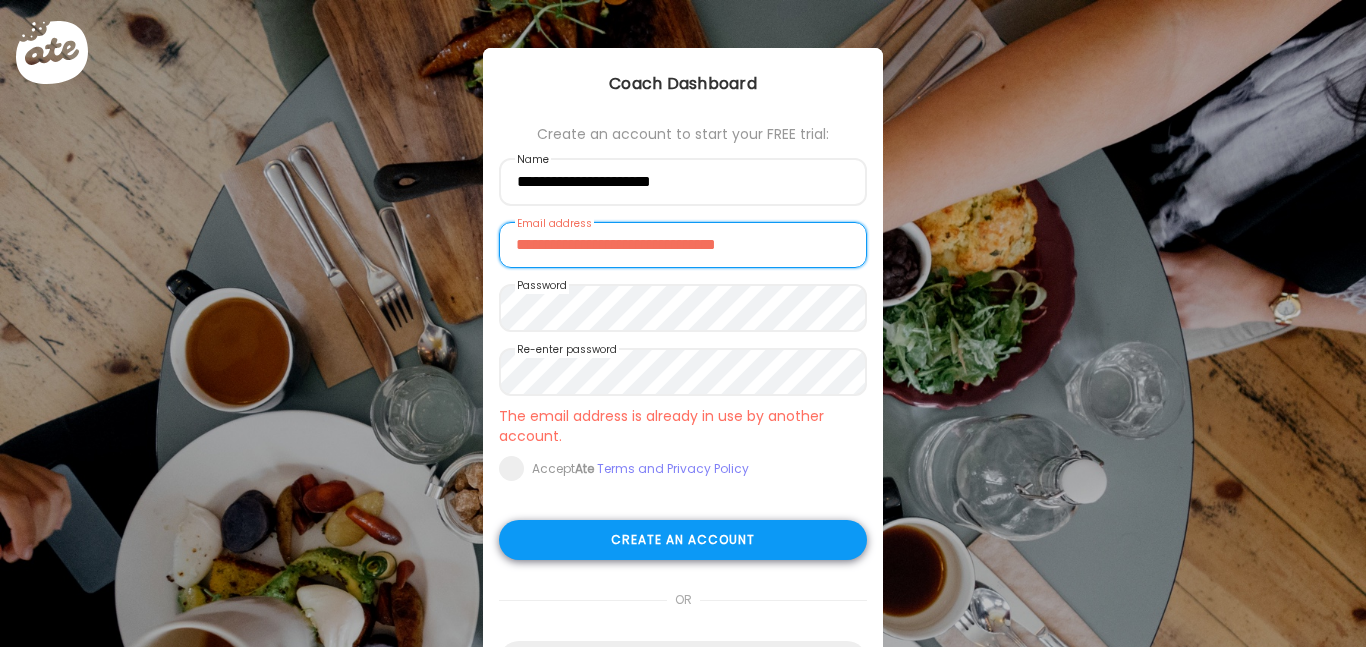 scroll, scrollTop: 124, scrollLeft: 0, axis: vertical 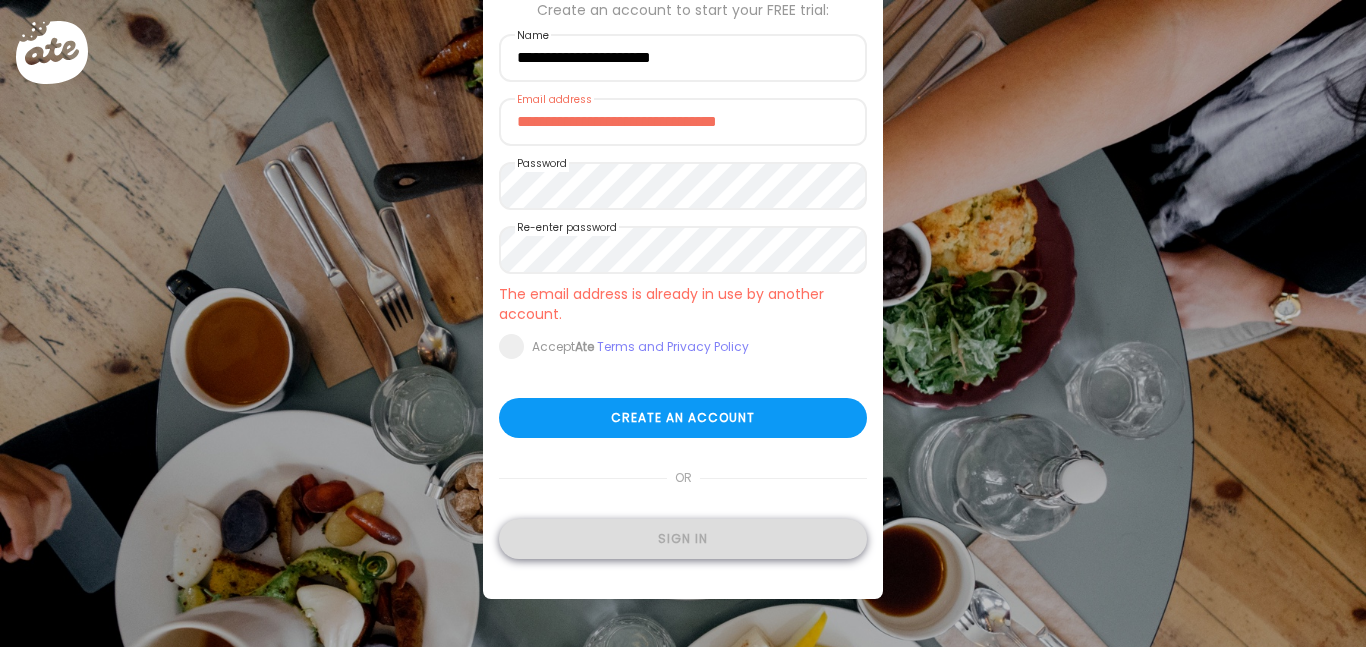click on "Sign in" at bounding box center (683, 539) 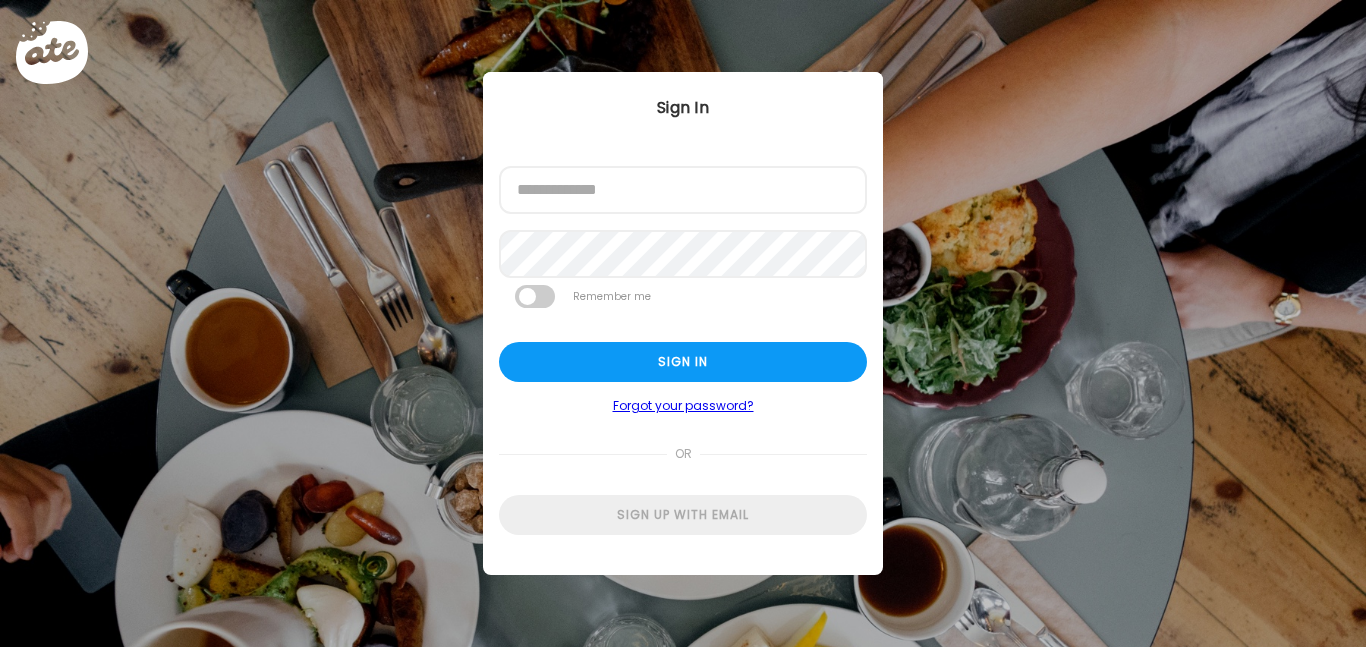 scroll, scrollTop: 0, scrollLeft: 0, axis: both 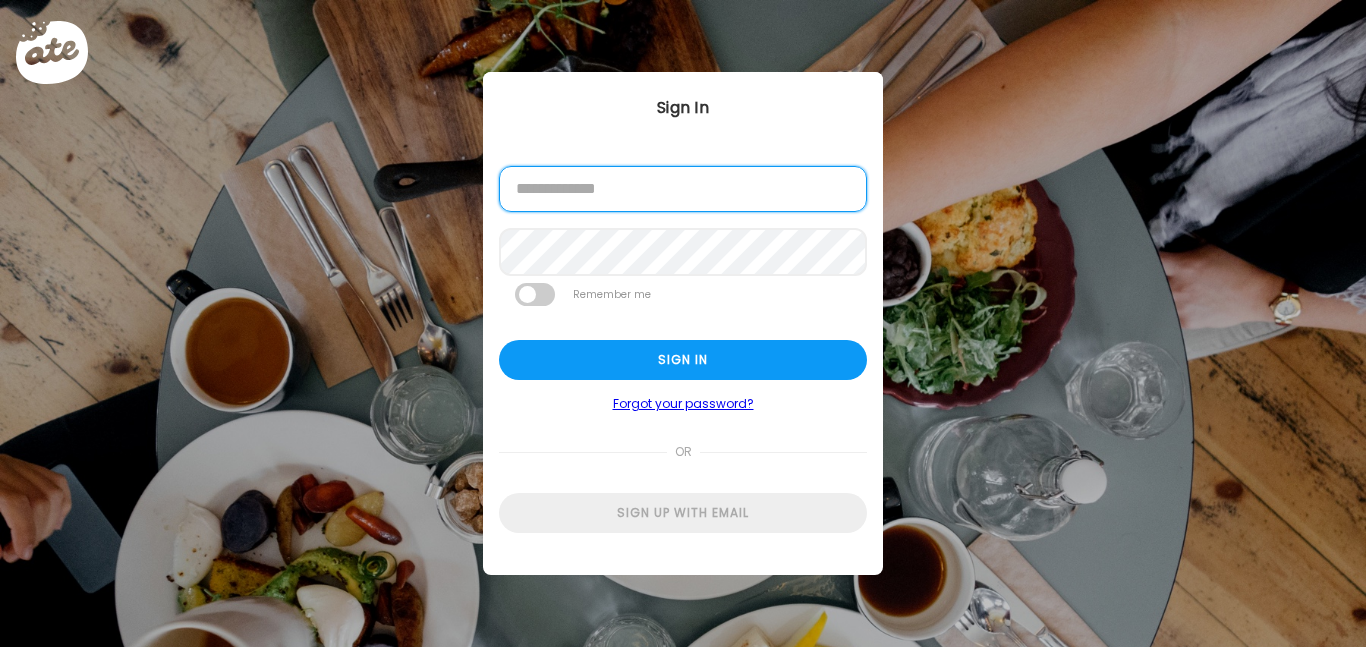 click at bounding box center (683, 189) 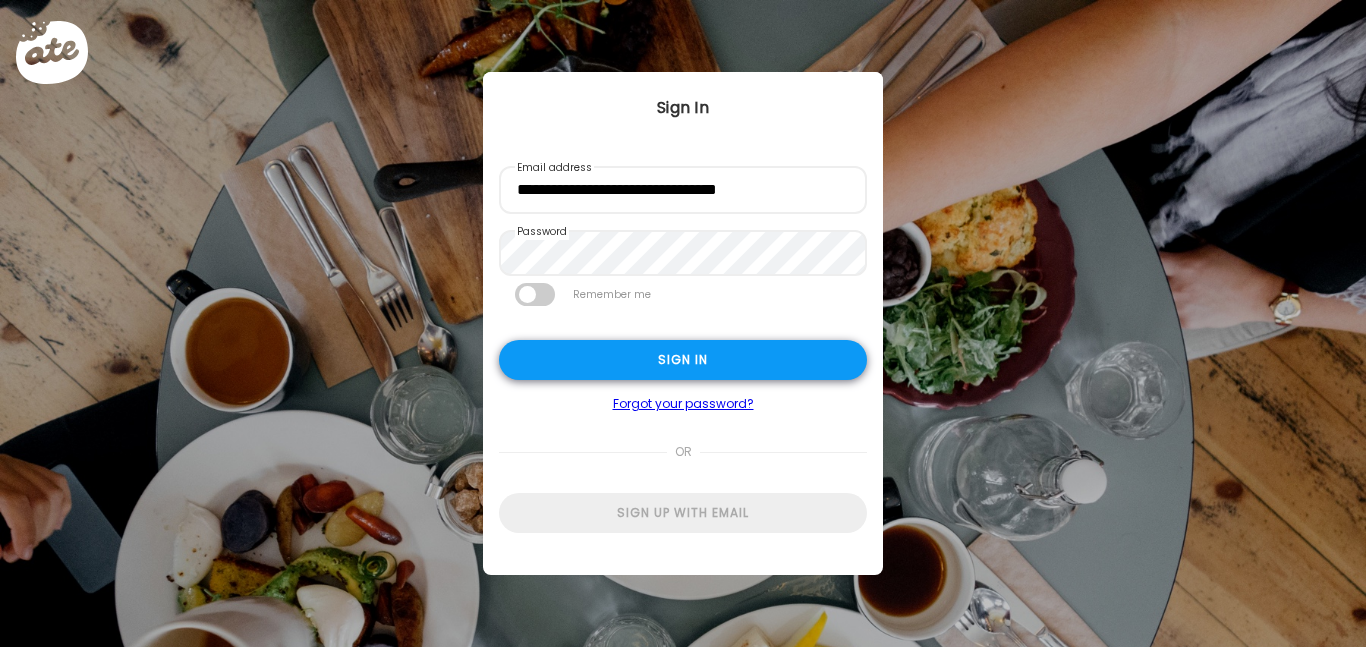 click on "Sign in" at bounding box center [683, 360] 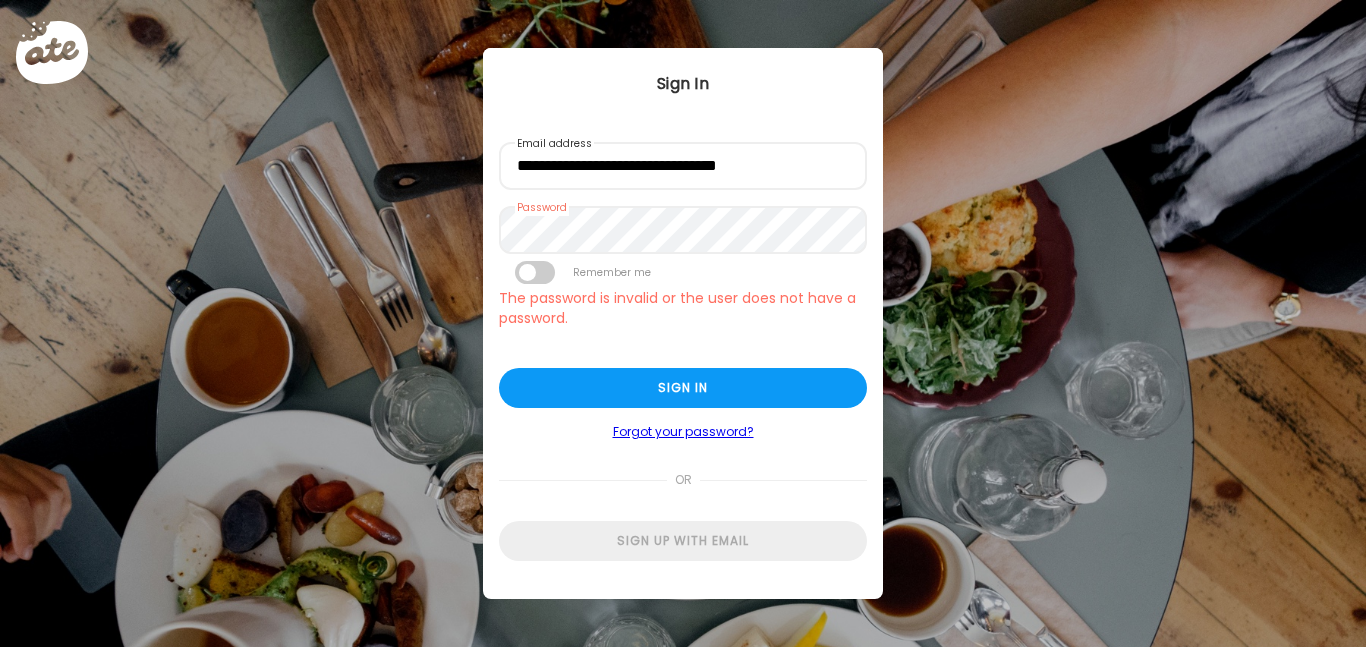 click on "Forgot your password?" at bounding box center (683, 432) 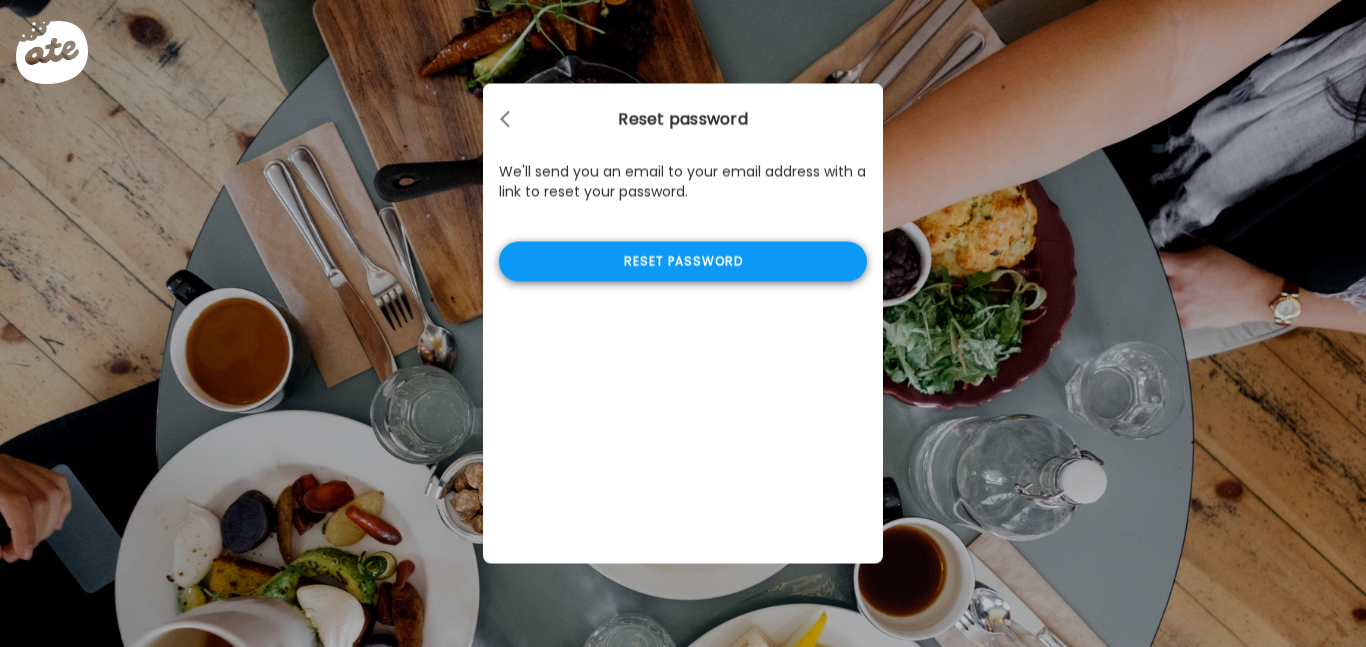 click on "Reset password" at bounding box center [683, 262] 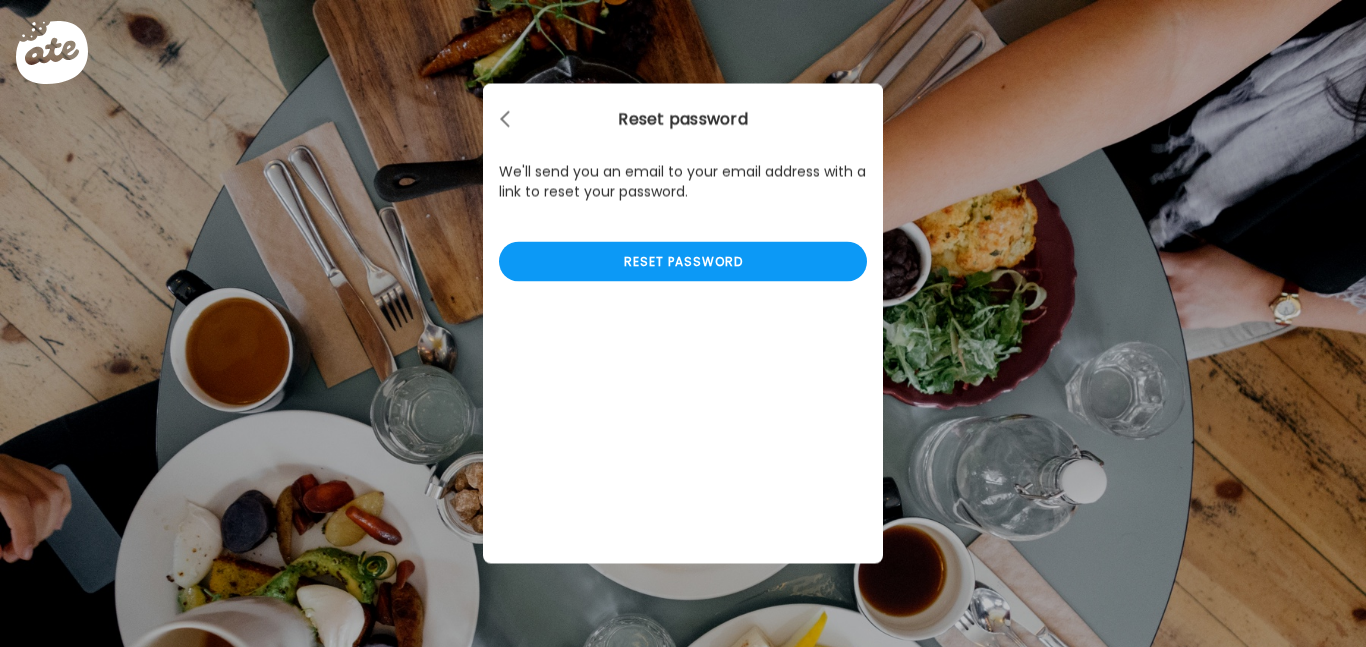 type on "**********" 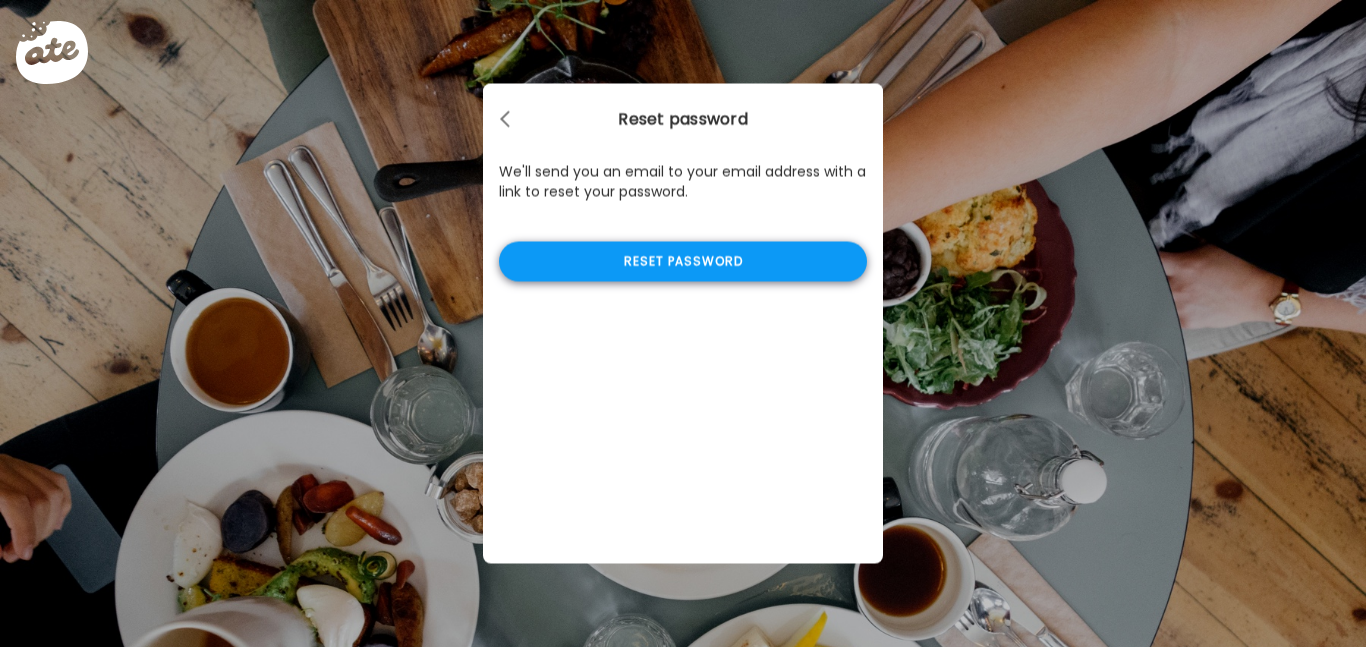 click on "Reset password" at bounding box center (683, 262) 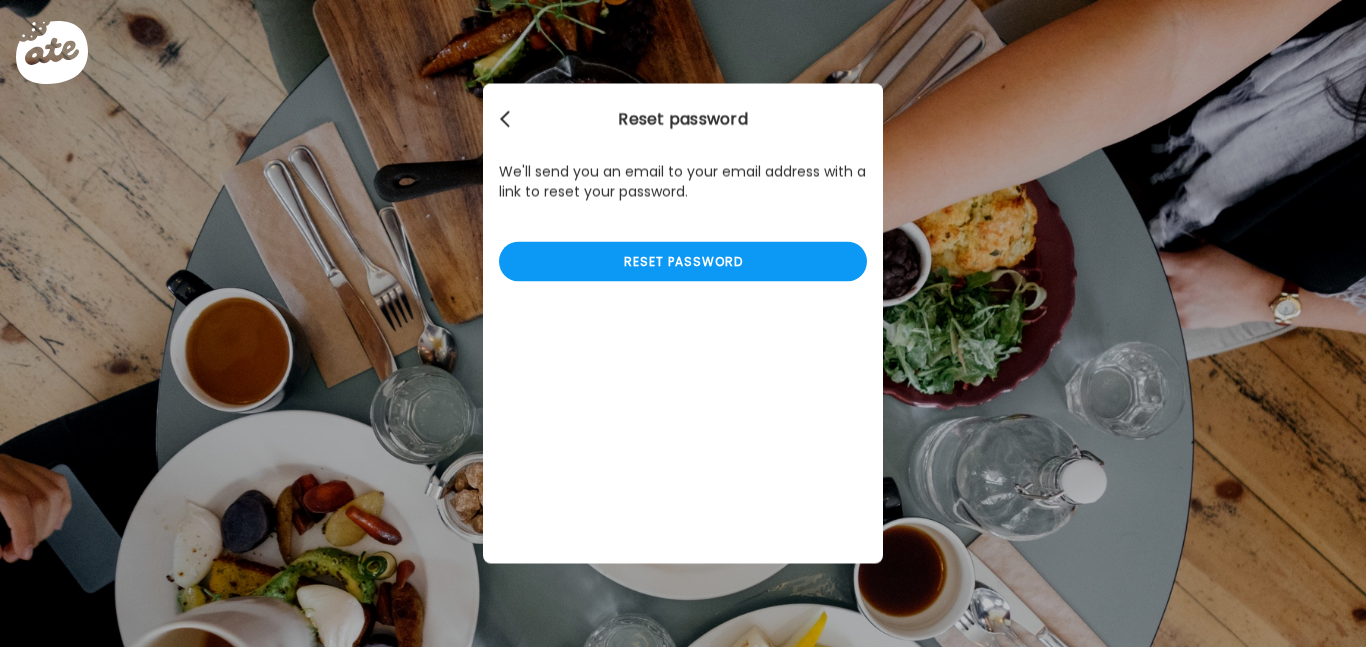 click at bounding box center (507, 120) 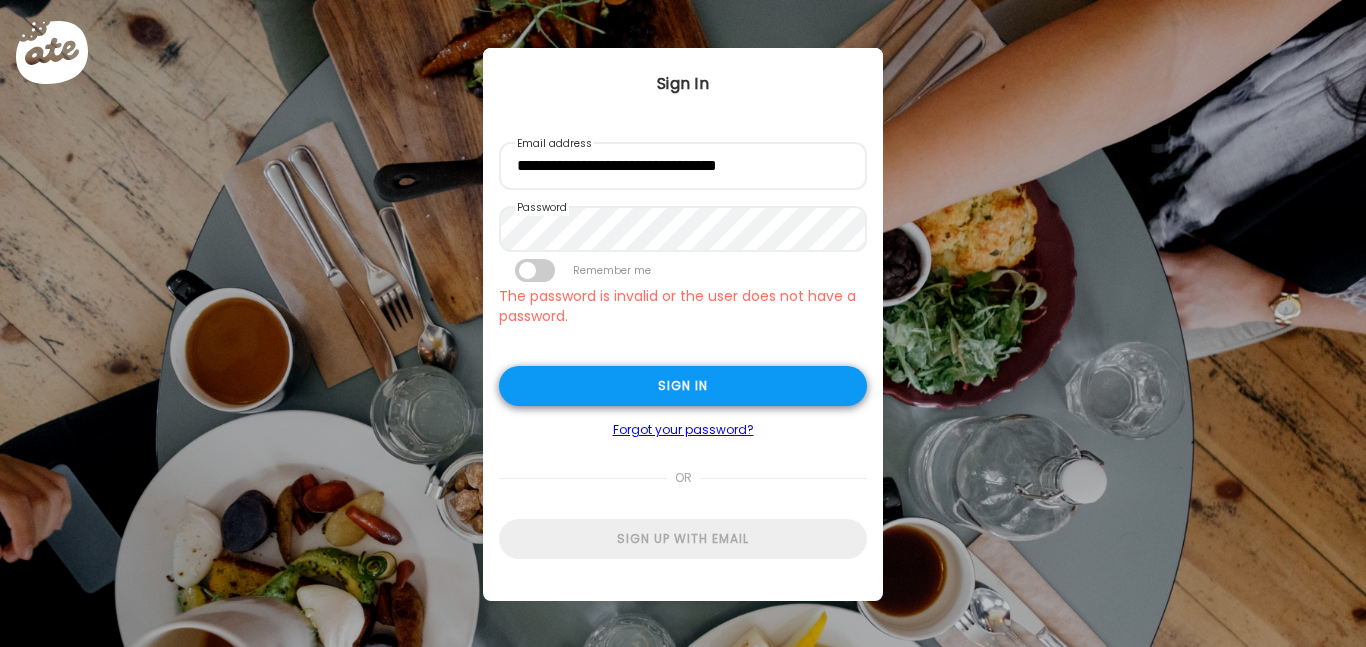 click on "Sign in" at bounding box center (683, 386) 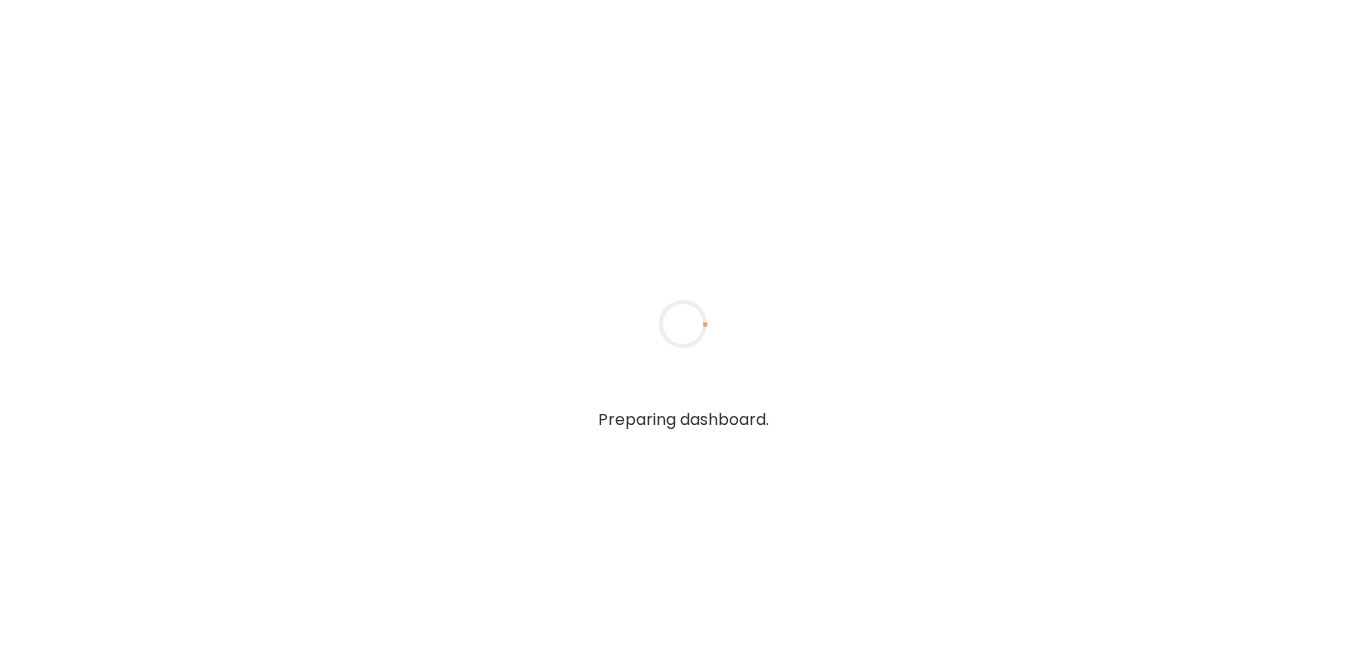 scroll, scrollTop: 0, scrollLeft: 0, axis: both 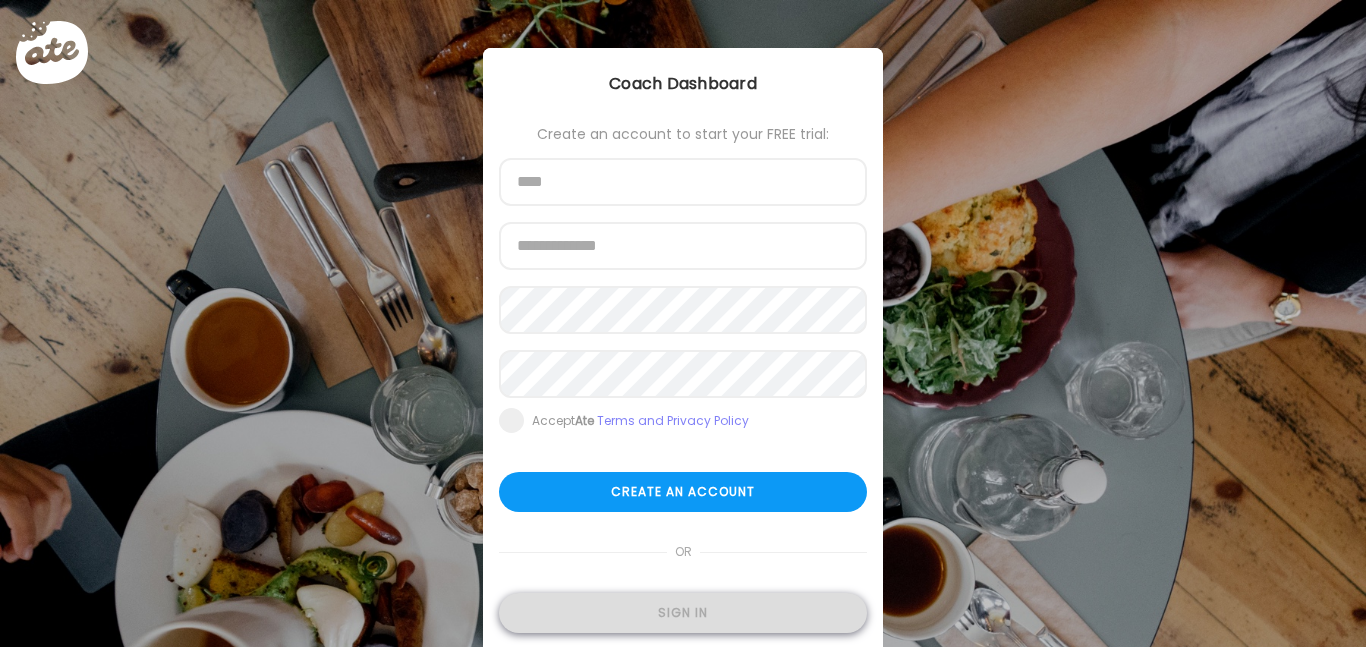 type on "**********" 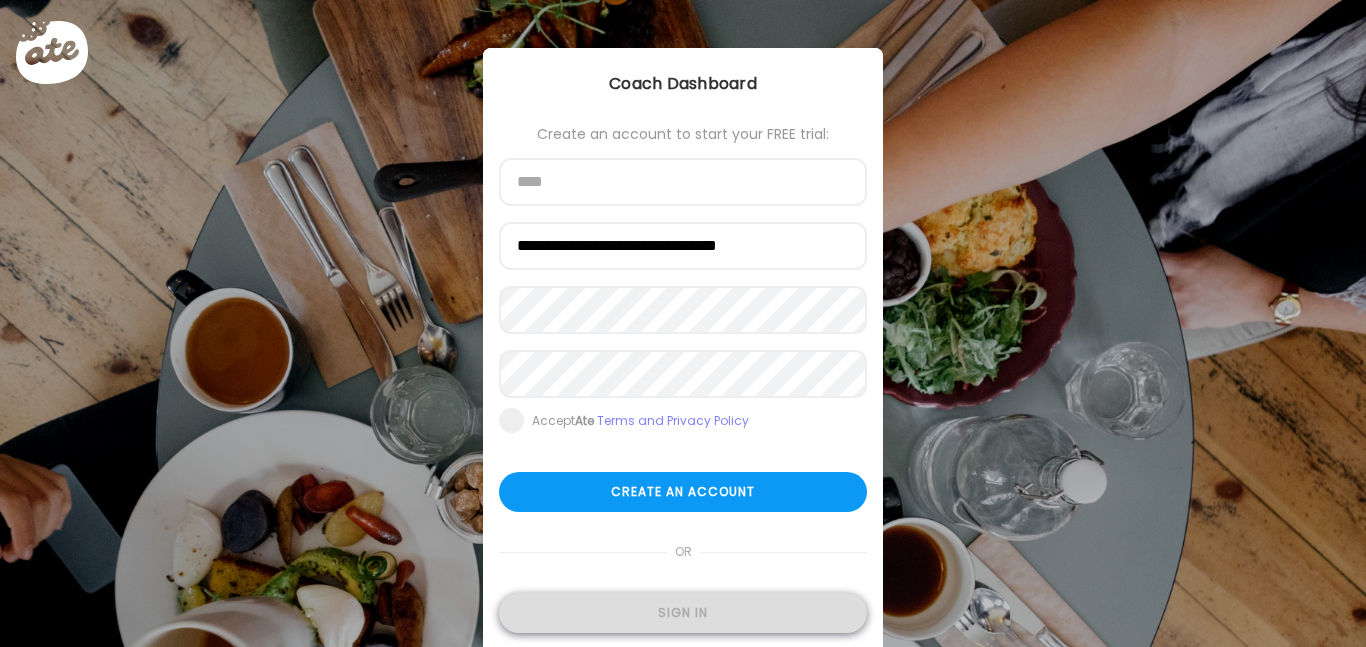 click on "Sign in" at bounding box center [683, 613] 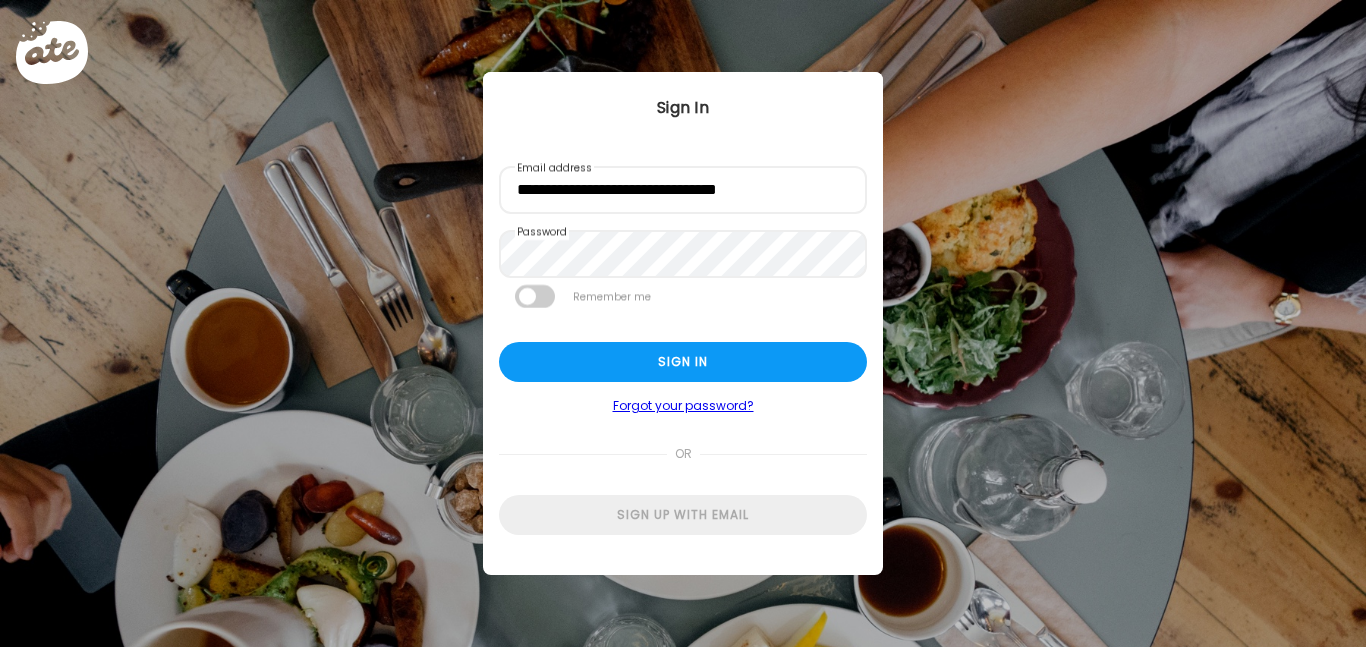 click on "Forgot your password?" at bounding box center [683, 406] 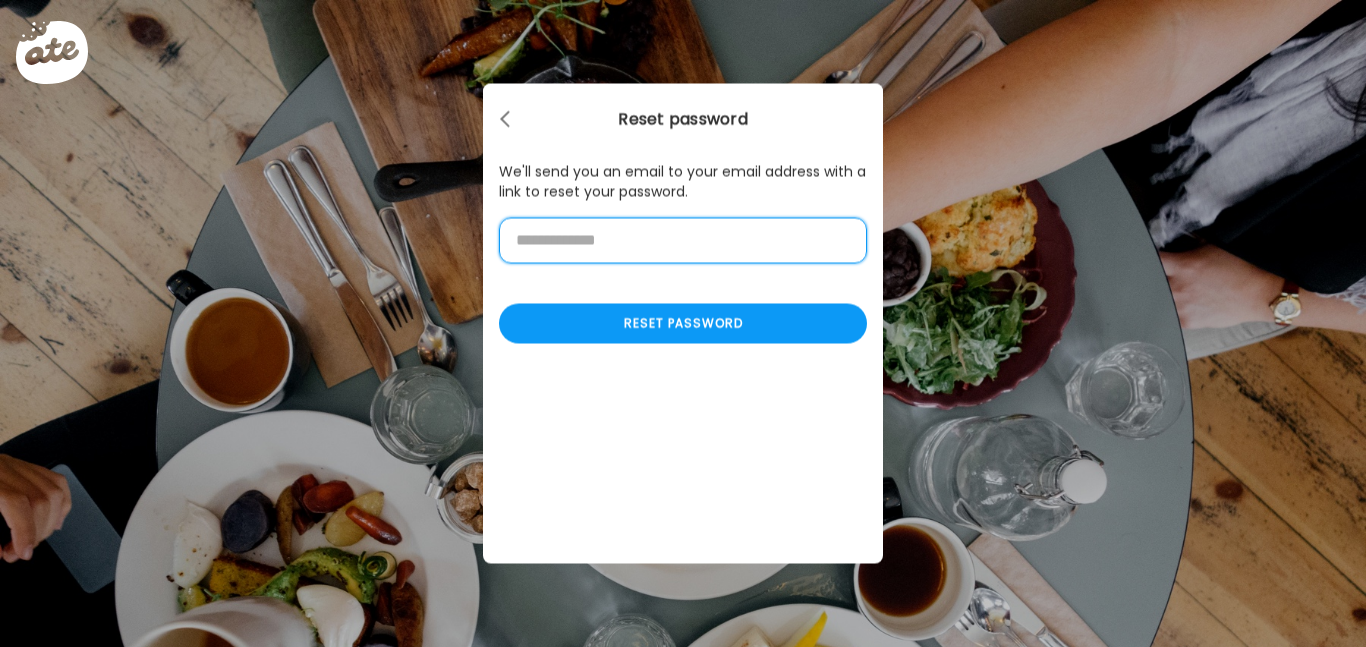 click at bounding box center [683, 241] 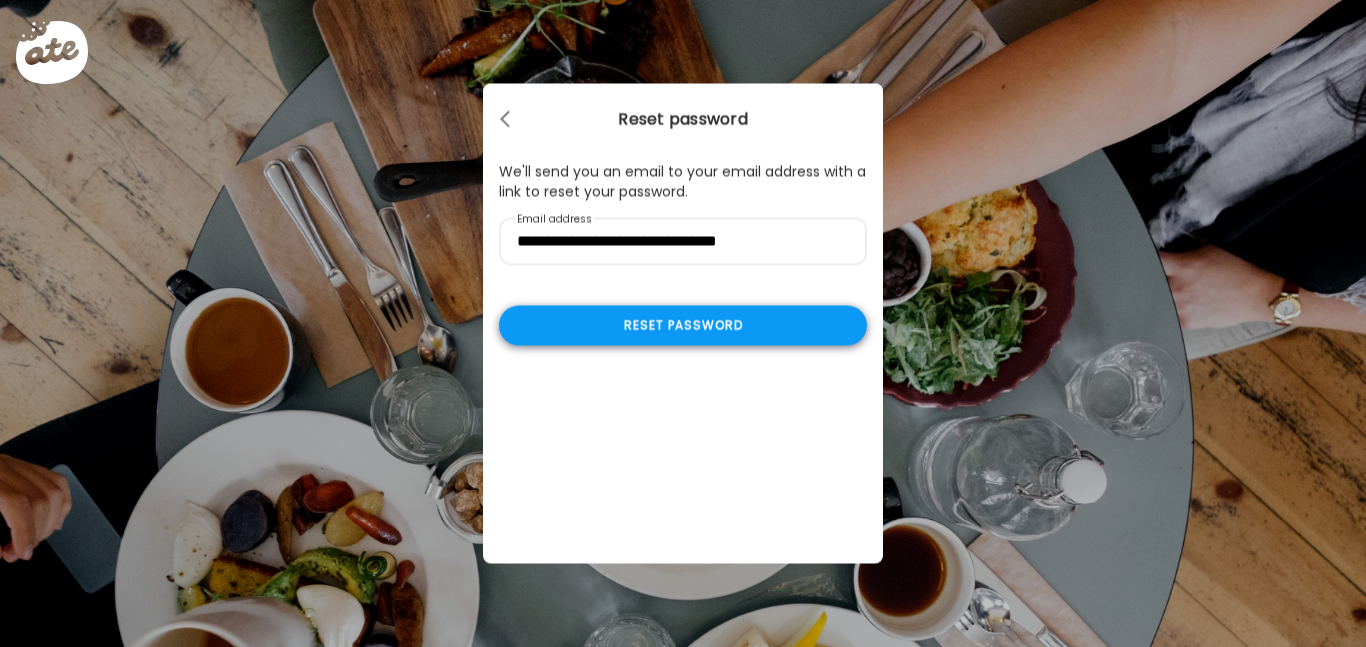 click on "Reset password" at bounding box center [683, 326] 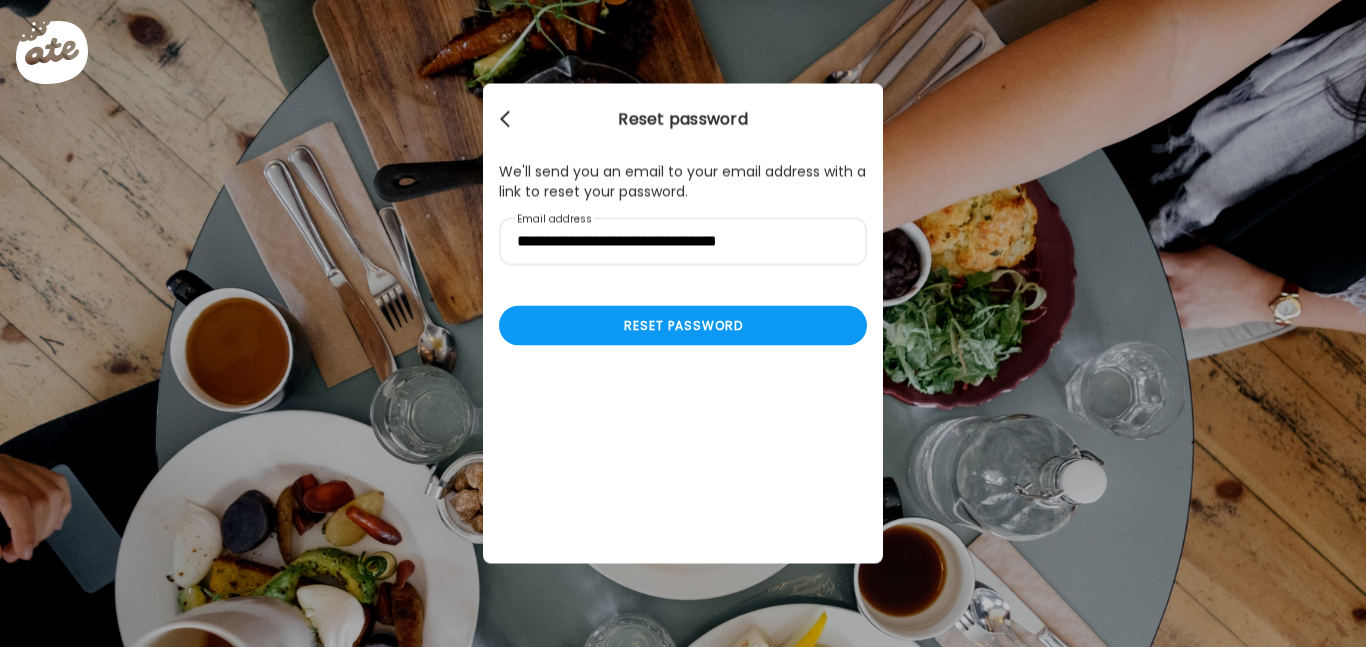 click at bounding box center (507, 120) 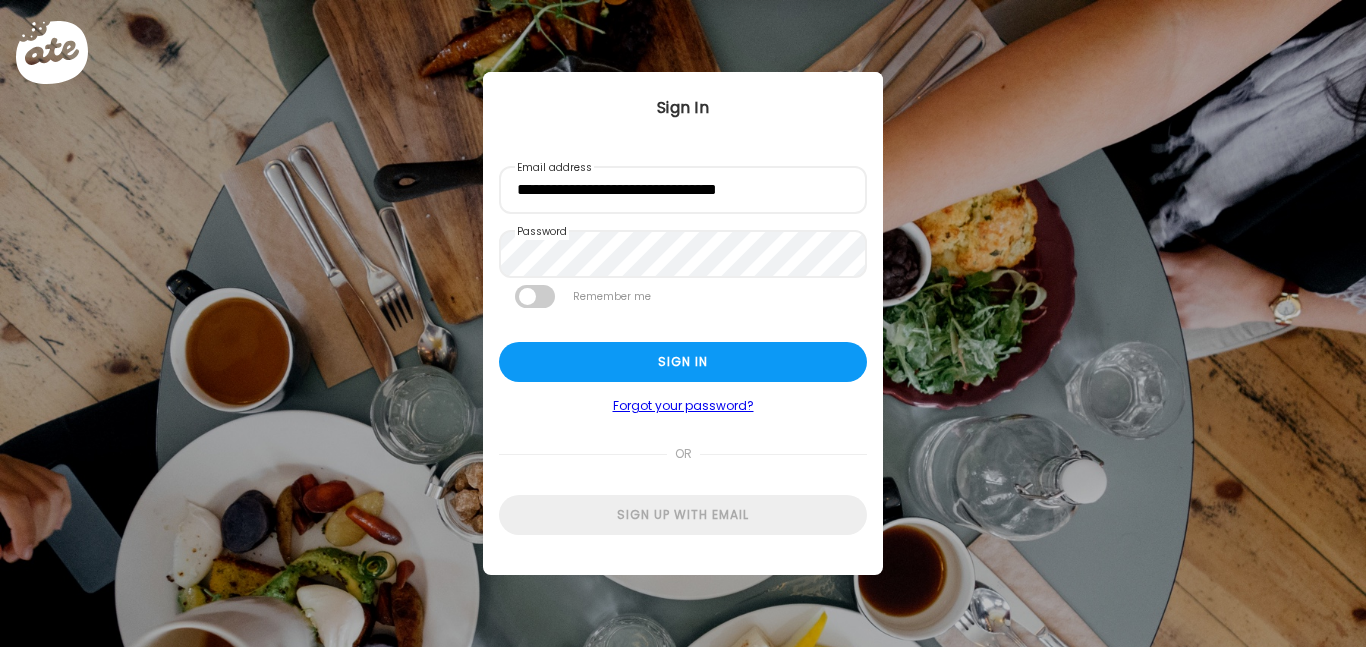 click on "Sign In" at bounding box center [683, 108] 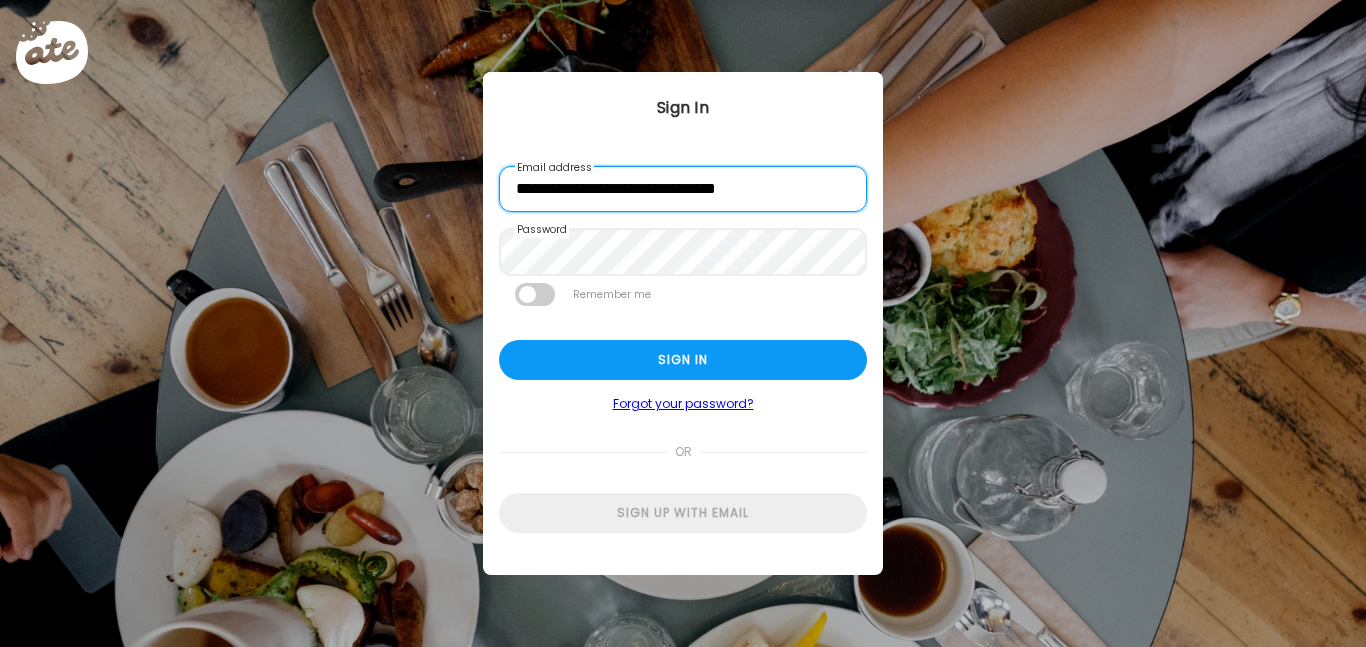 click on "**********" at bounding box center (683, 189) 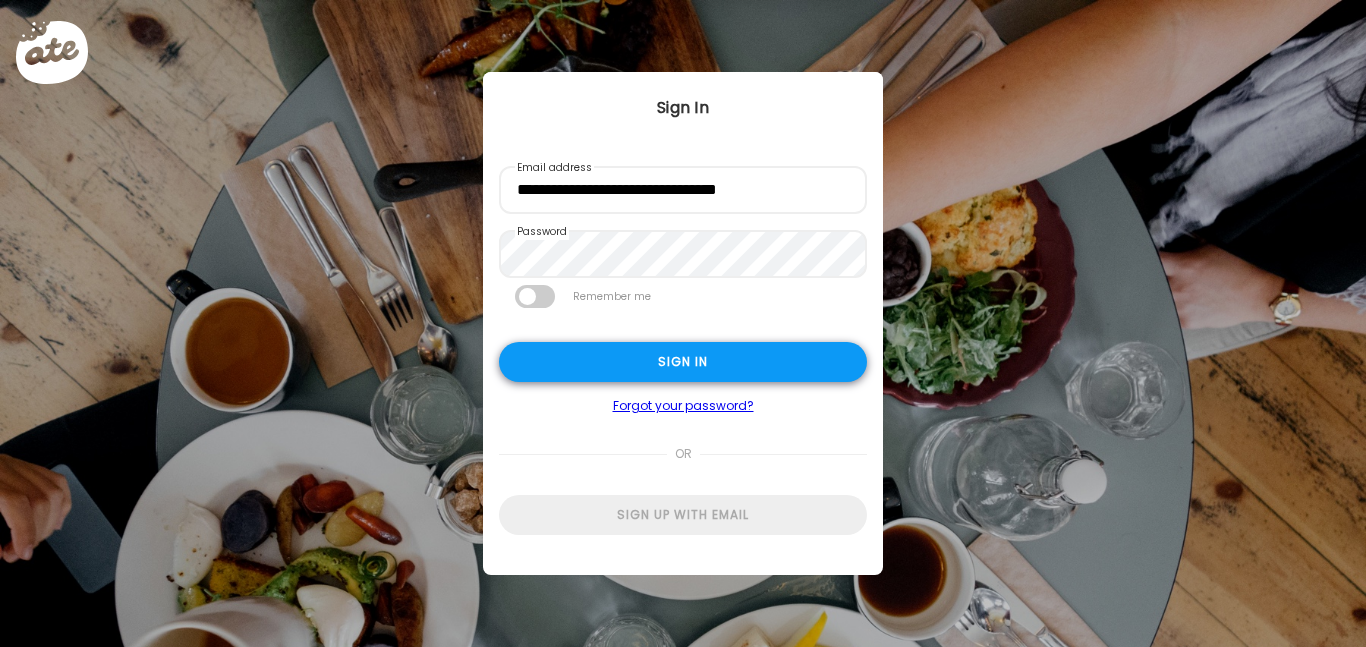 click on "Sign in" at bounding box center (683, 362) 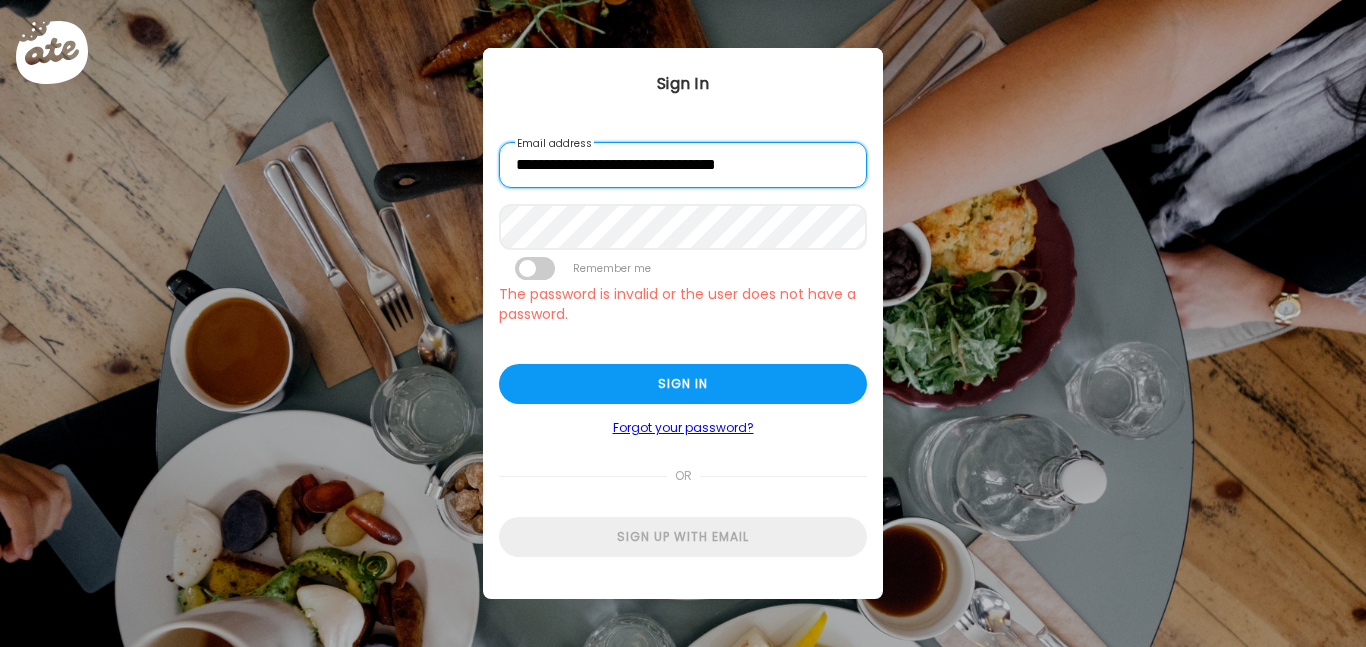 click on "**********" at bounding box center [683, 165] 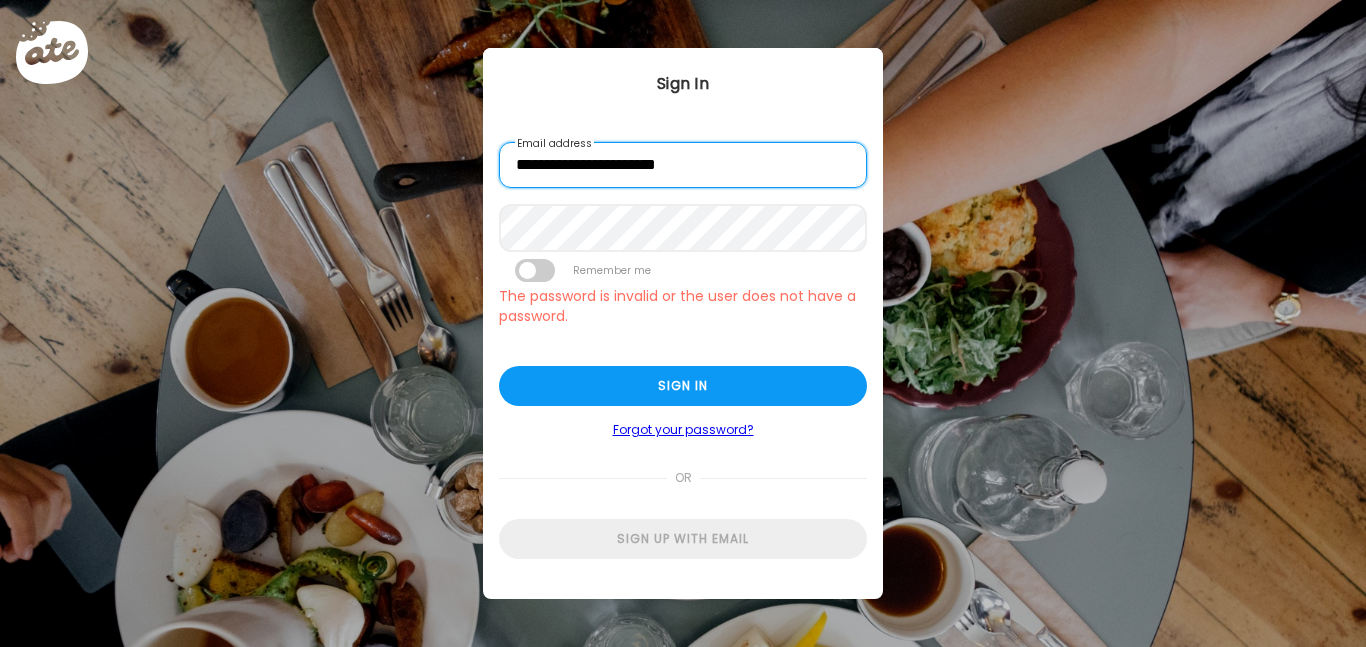click on "**********" at bounding box center (683, 165) 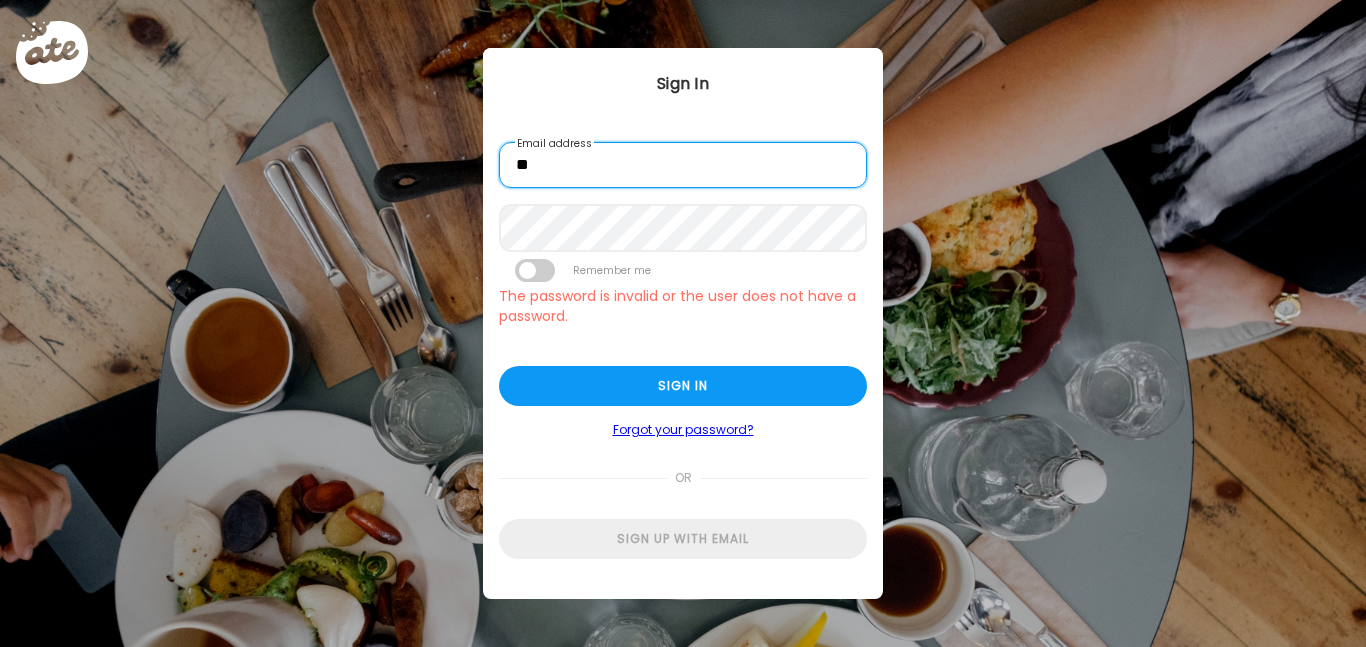 type on "*" 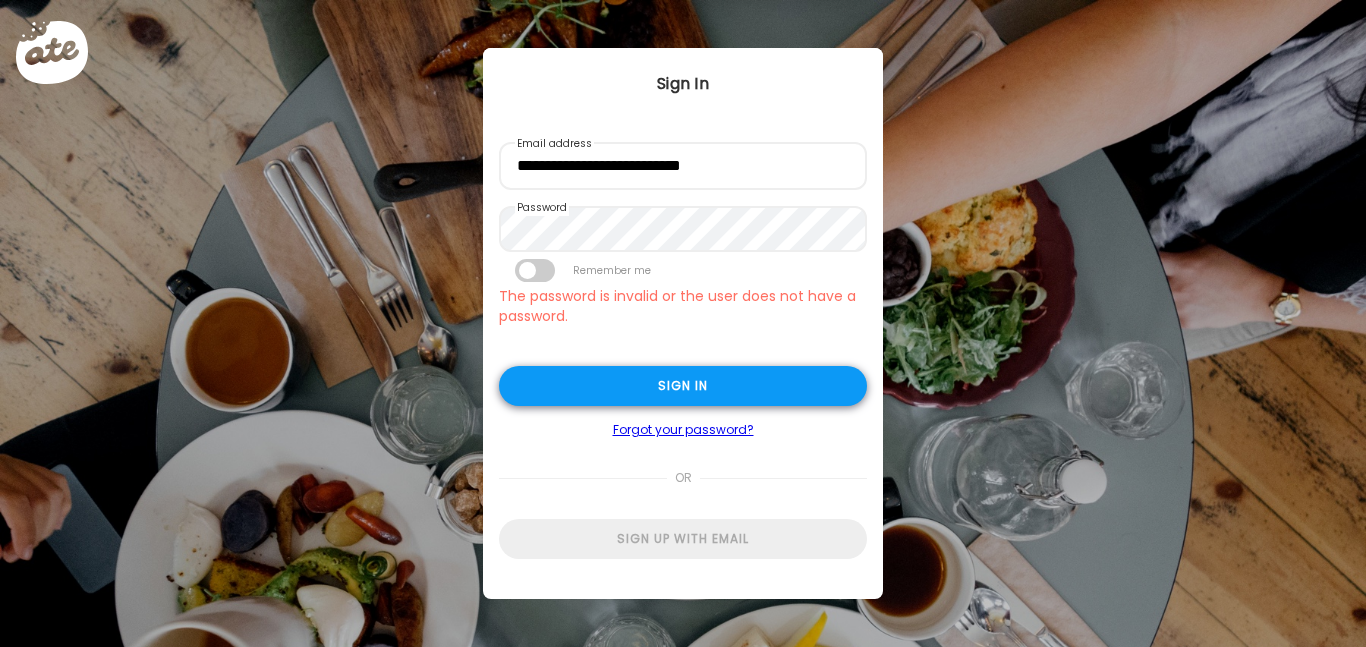 click on "Sign in" at bounding box center (683, 386) 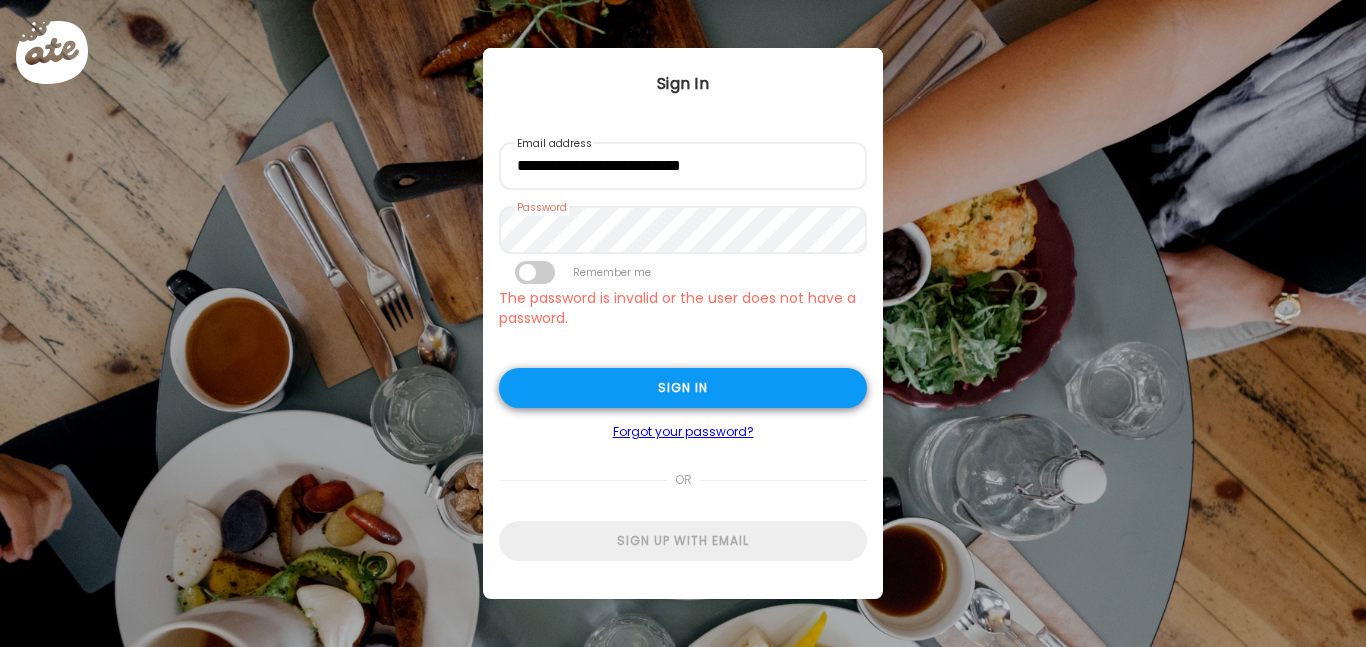 click on "Sign in" at bounding box center [683, 388] 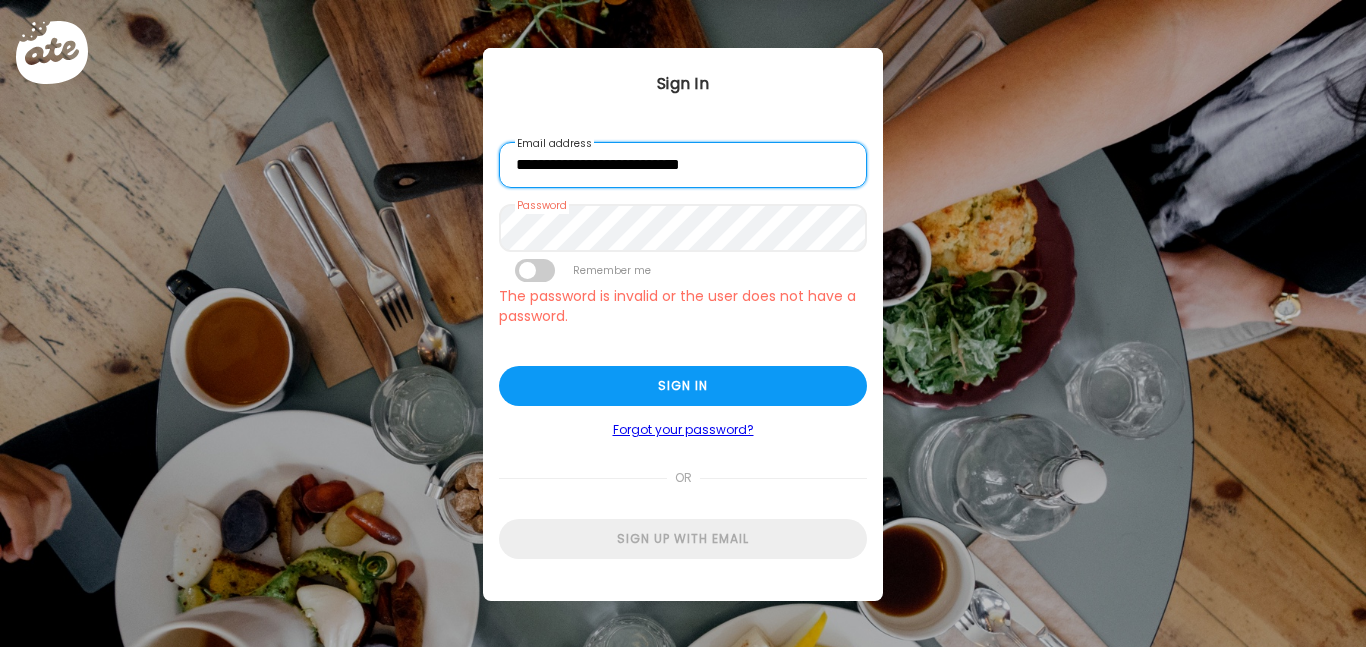 click on "**********" at bounding box center (683, 165) 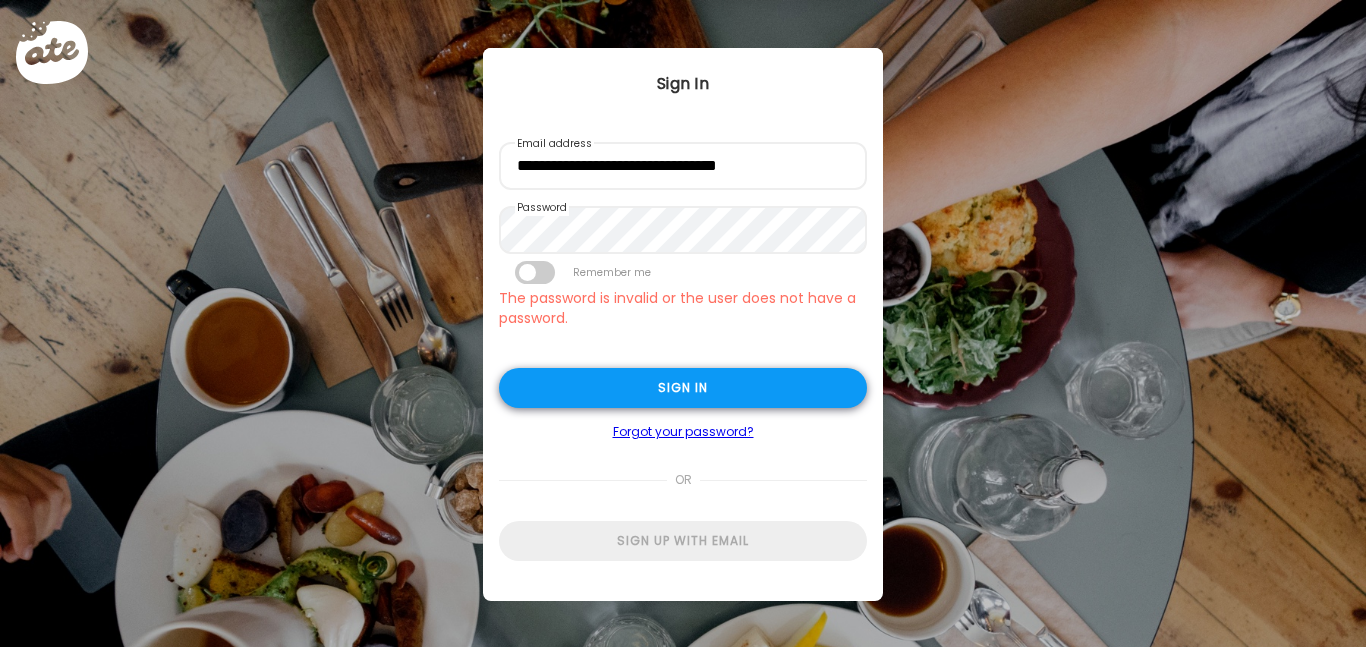 click on "Sign in" at bounding box center (683, 388) 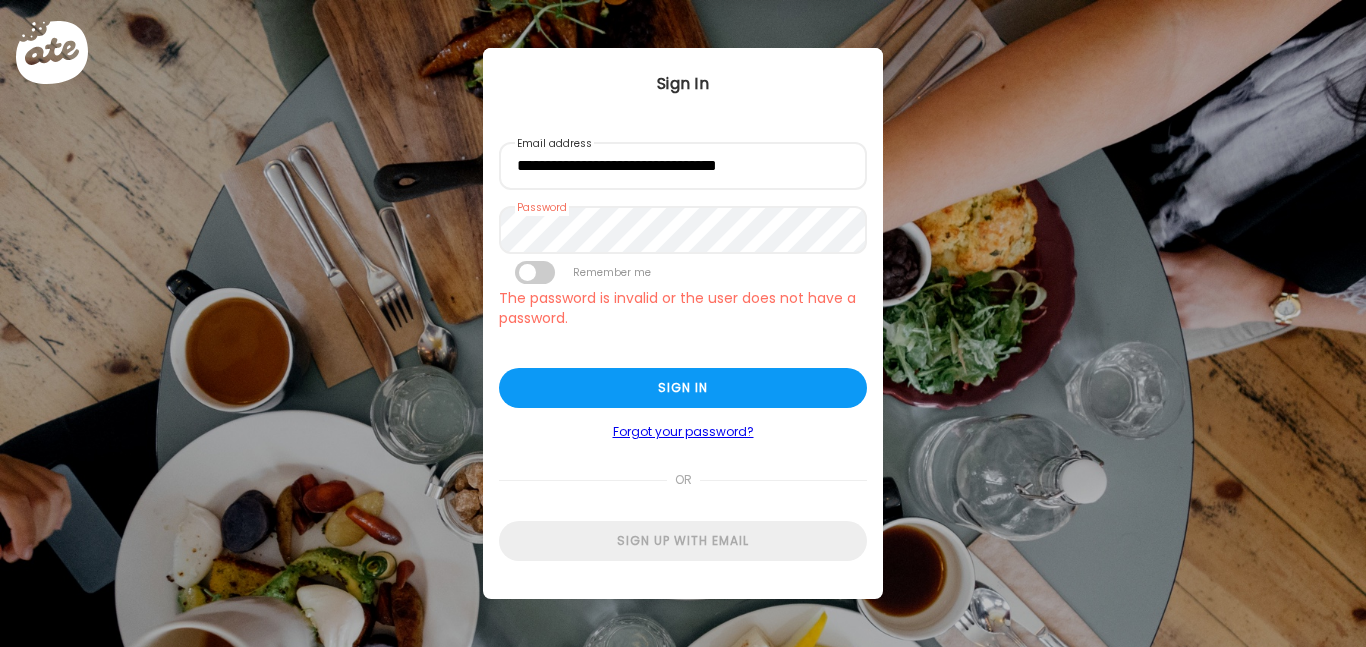 click on "Forgot your password?" at bounding box center (683, 432) 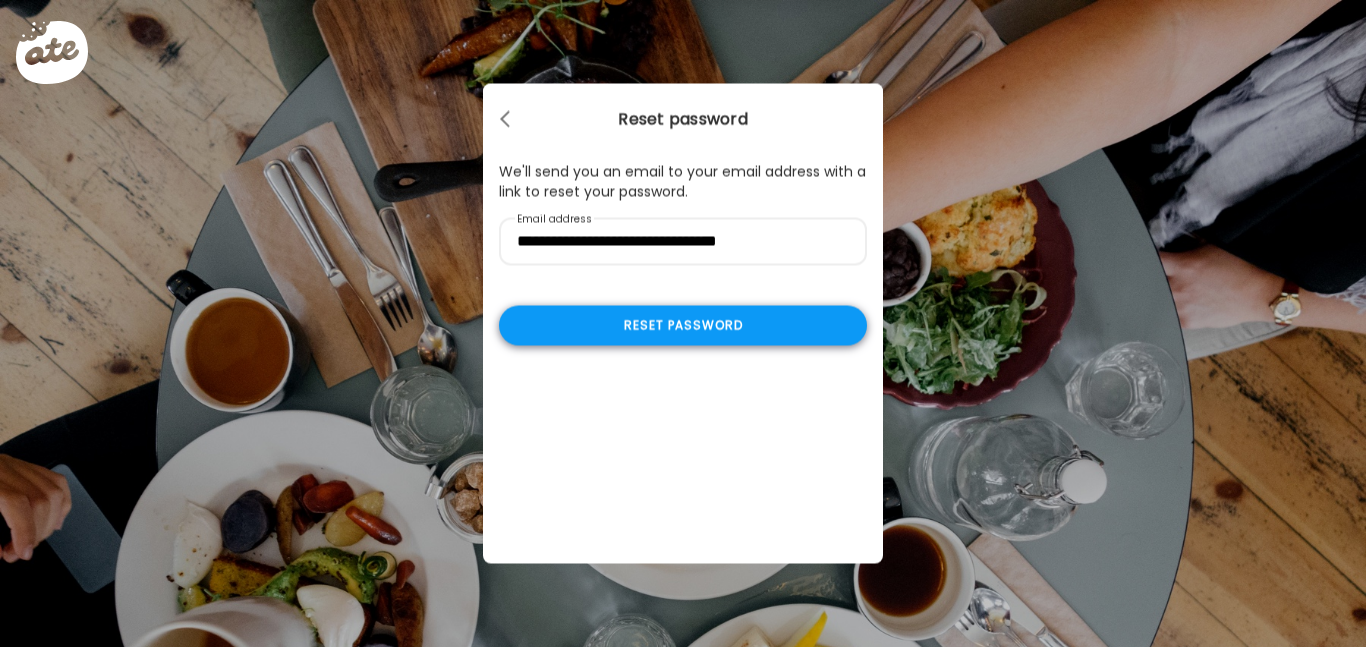 click on "Reset password" at bounding box center (683, 326) 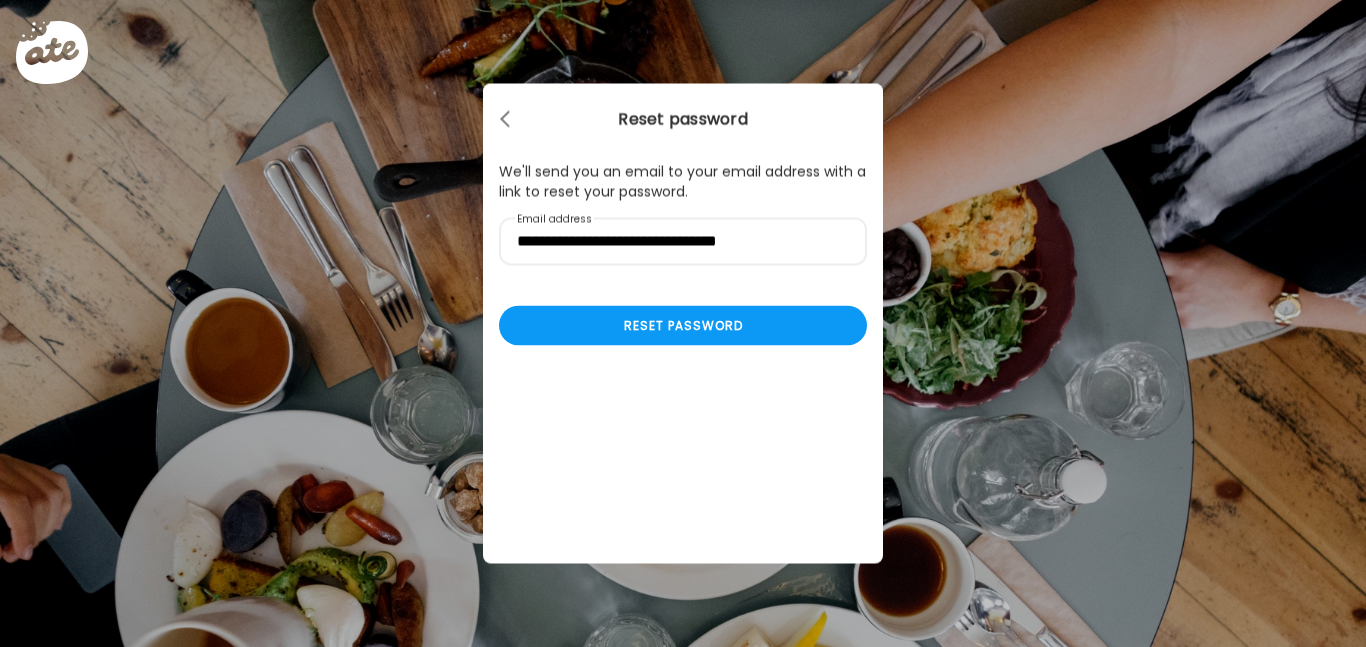 click at bounding box center (68, 68) 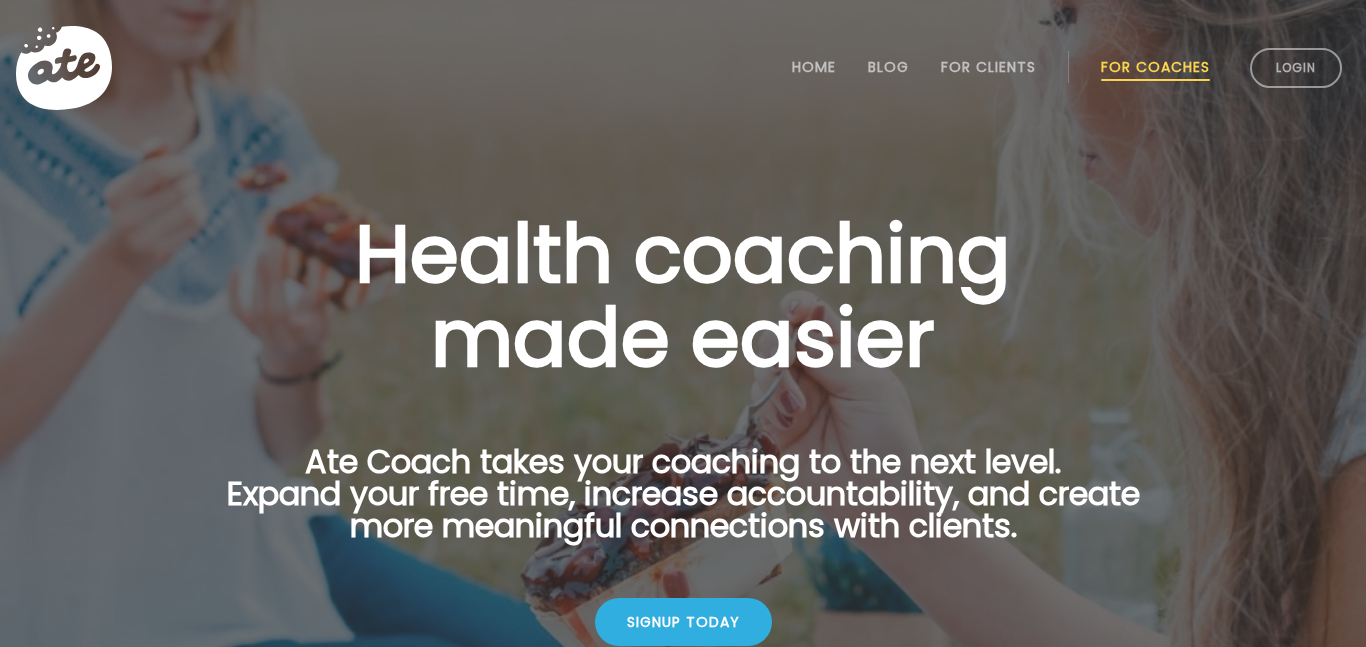 scroll, scrollTop: 0, scrollLeft: 0, axis: both 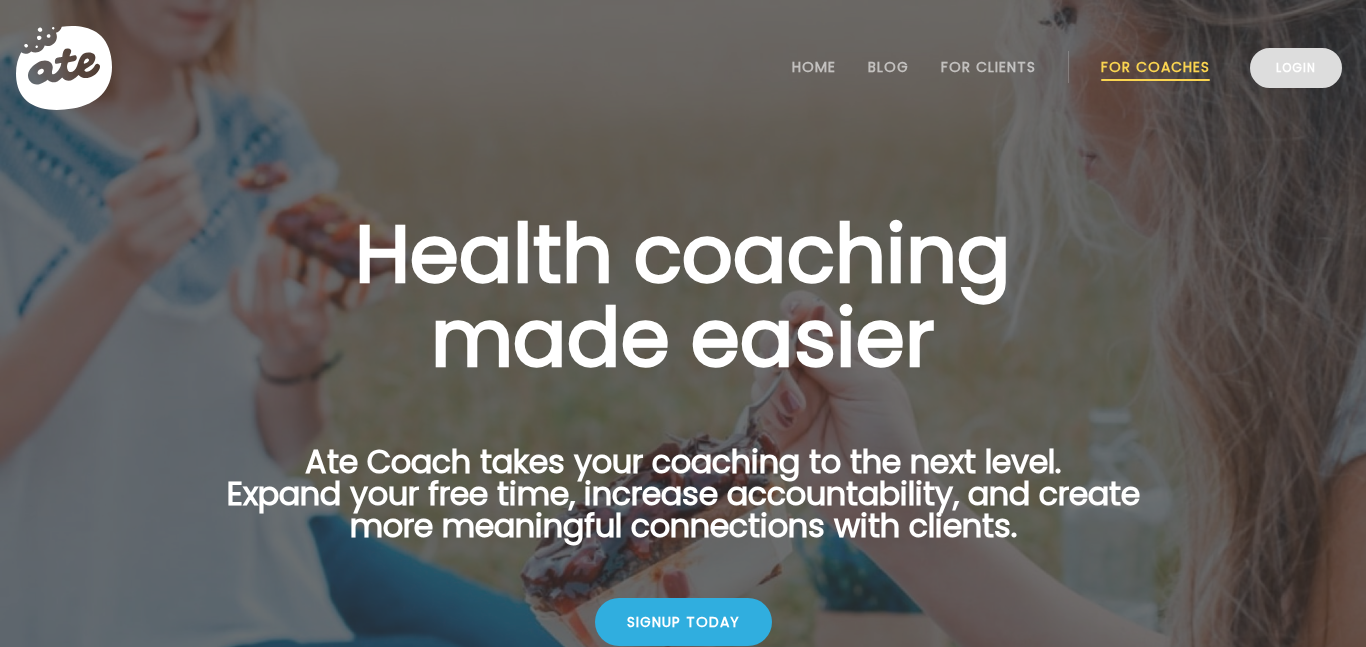 click on "Login" at bounding box center (1296, 68) 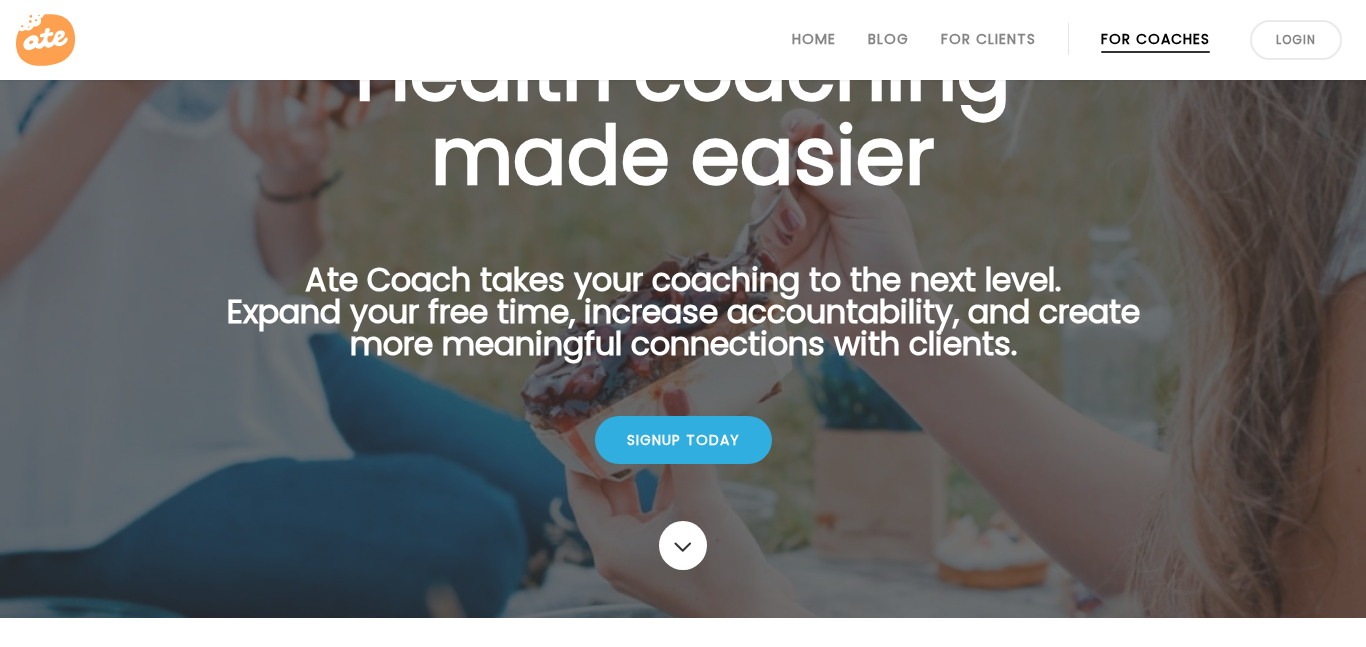 scroll, scrollTop: 183, scrollLeft: 0, axis: vertical 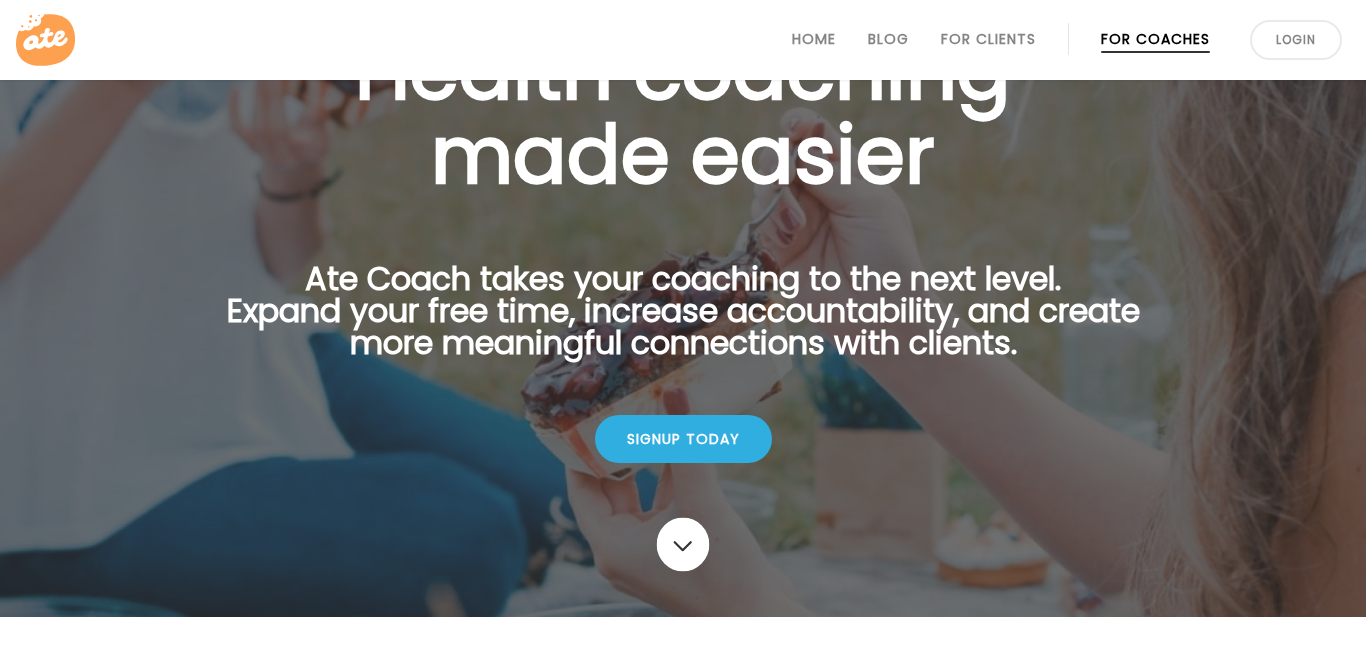 click at bounding box center [683, 545] 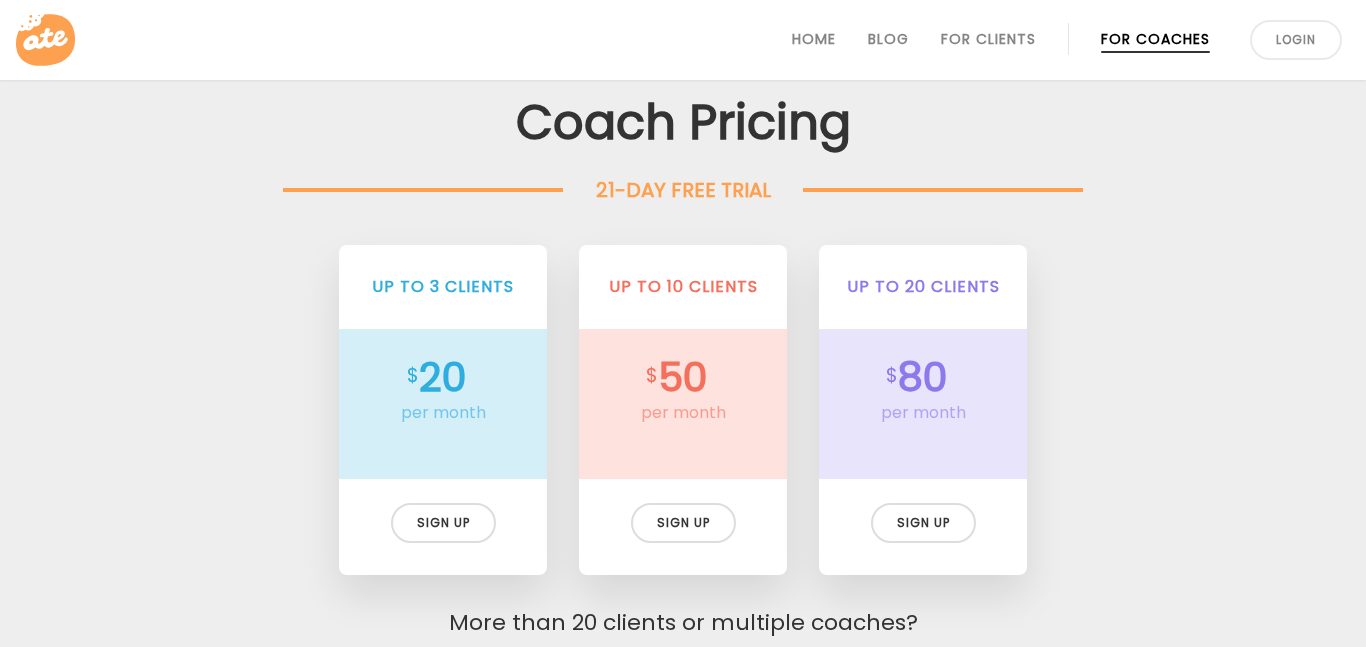 scroll, scrollTop: 4501, scrollLeft: 0, axis: vertical 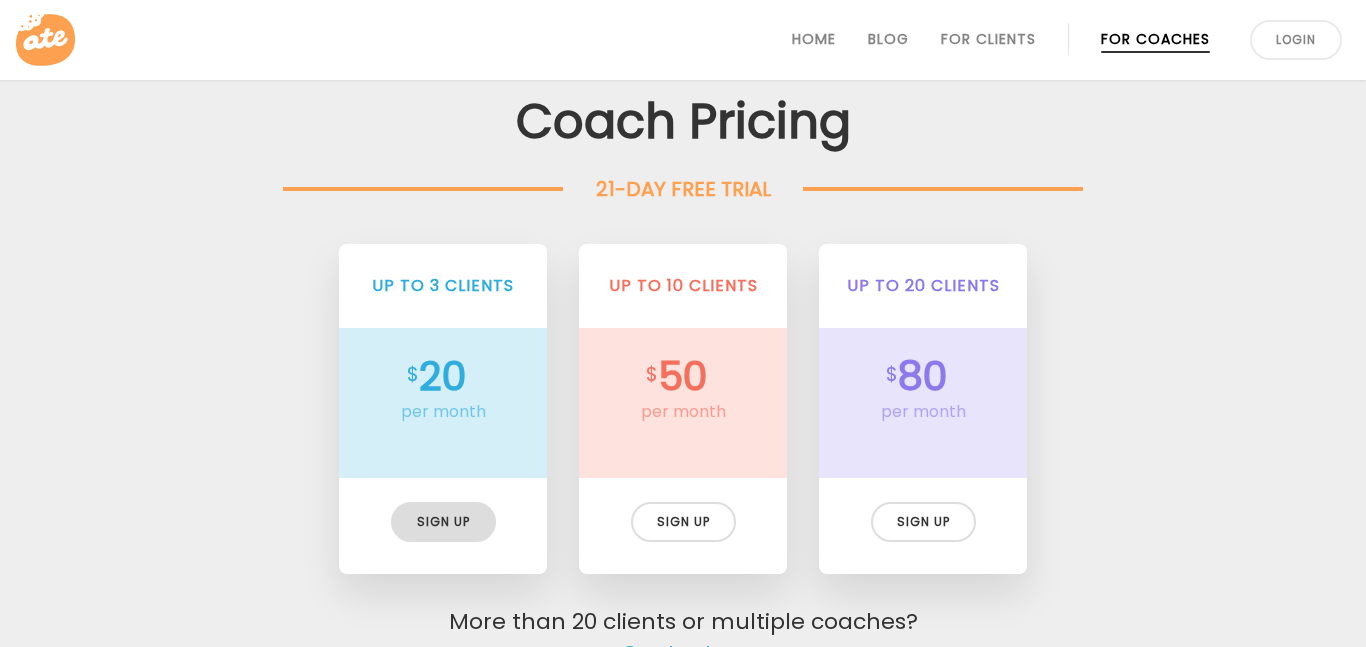 click on "Sign up" at bounding box center [443, 522] 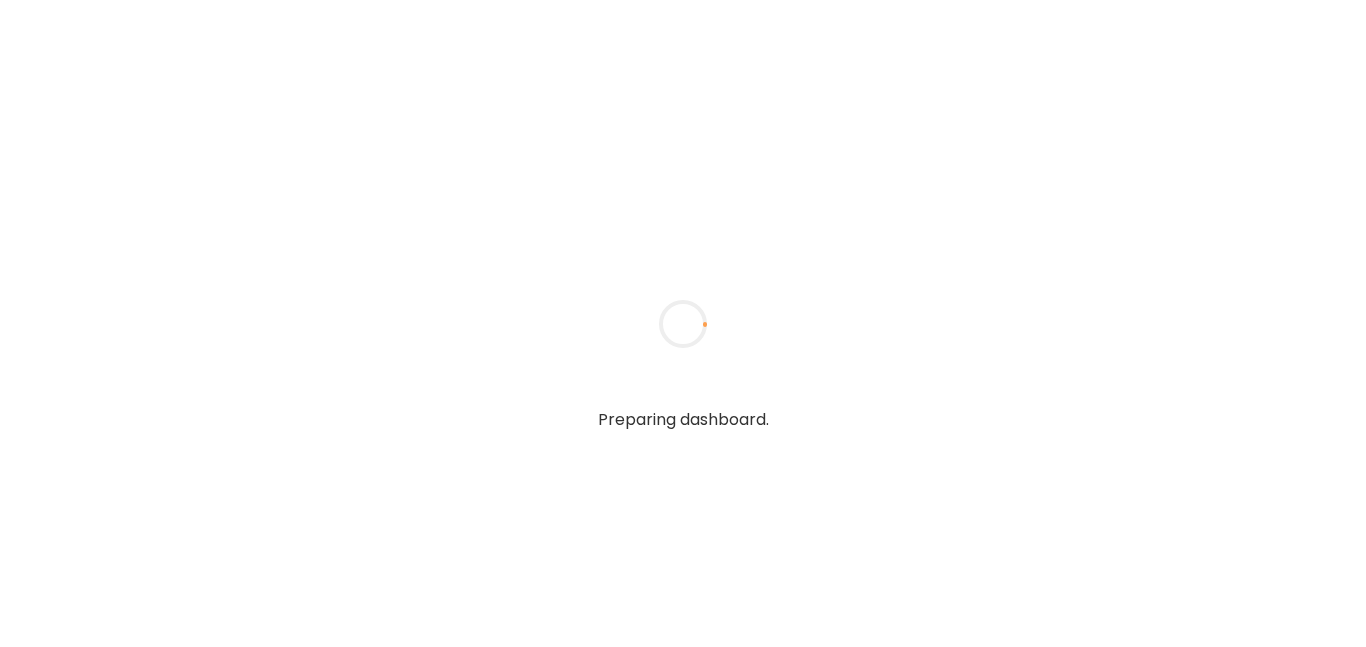 scroll, scrollTop: 0, scrollLeft: 0, axis: both 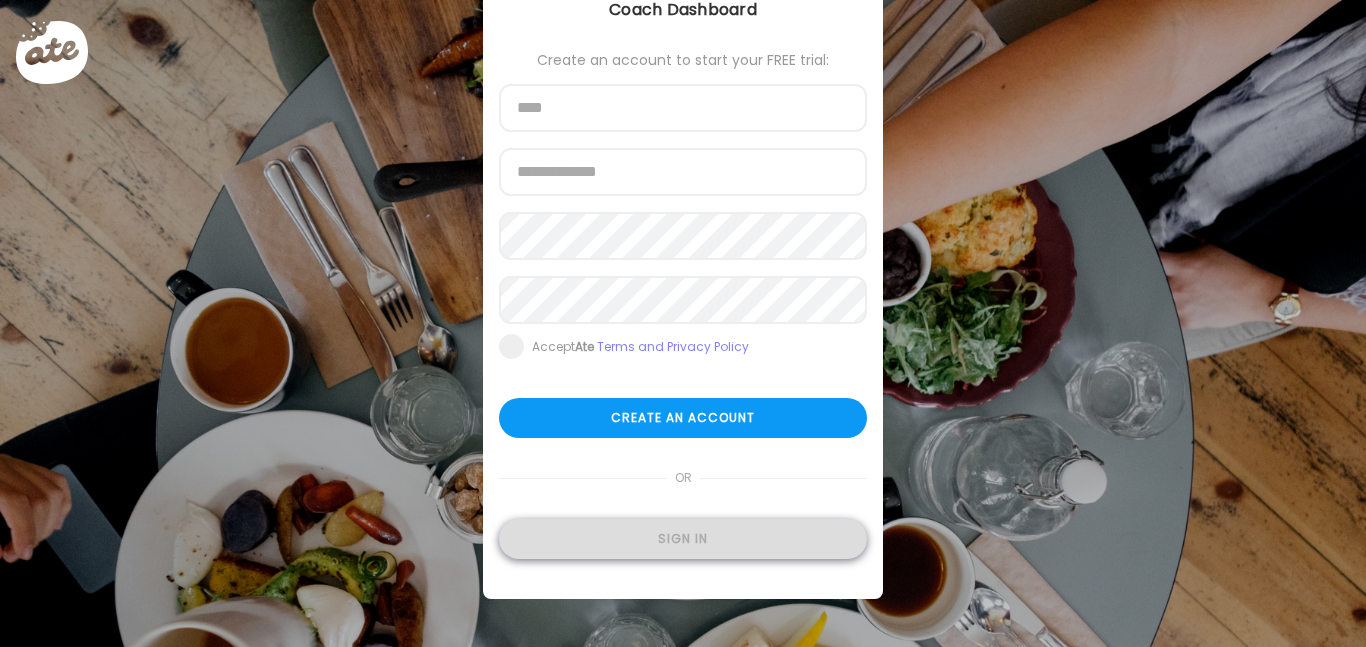 type on "**********" 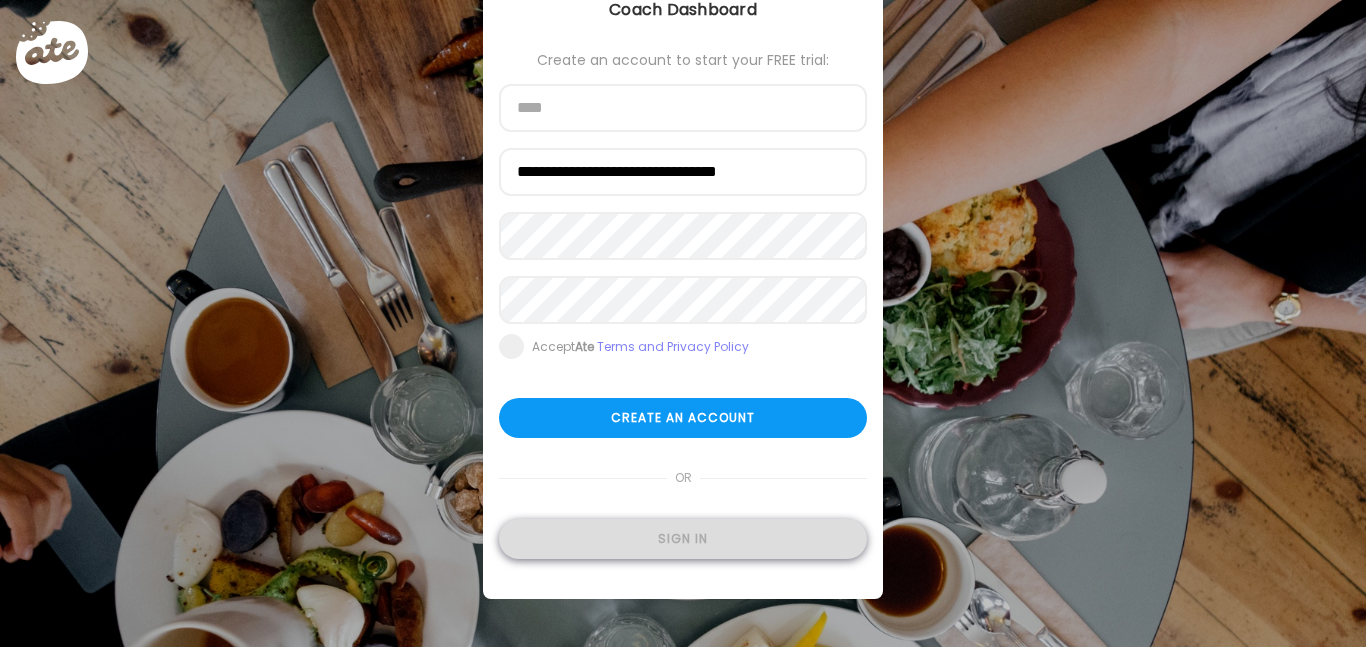 click on "Sign in" at bounding box center [683, 539] 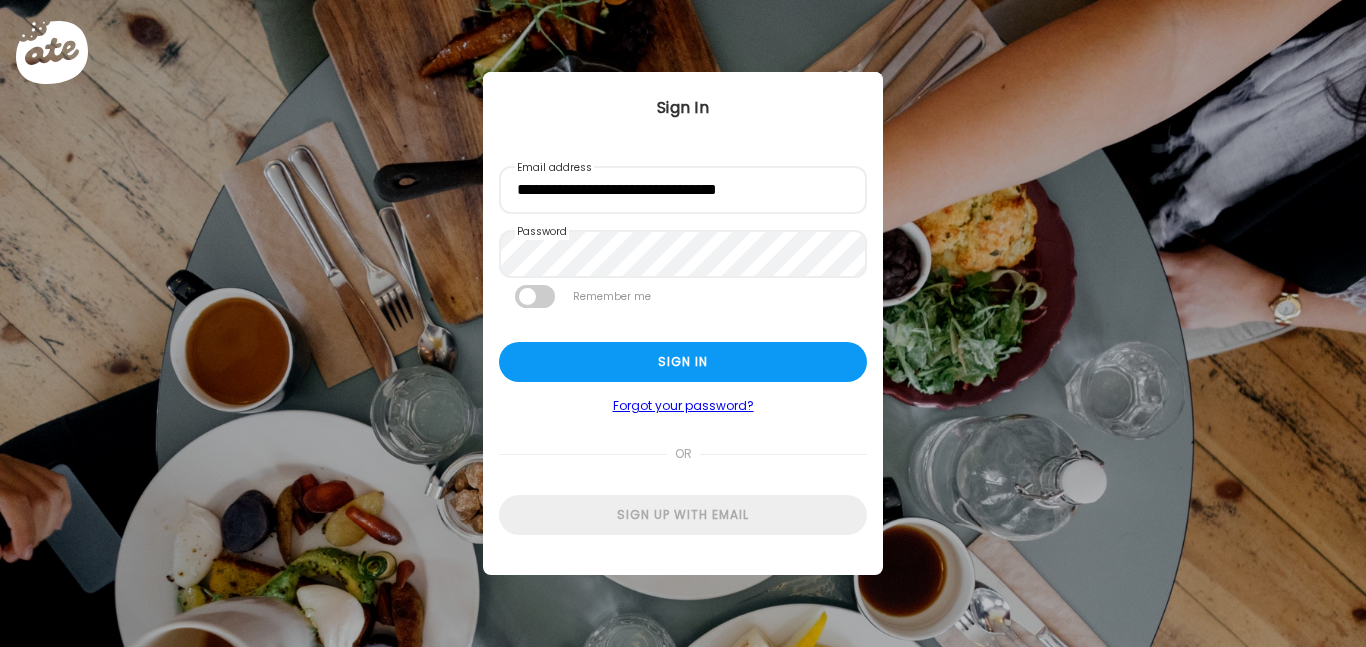 scroll, scrollTop: 0, scrollLeft: 0, axis: both 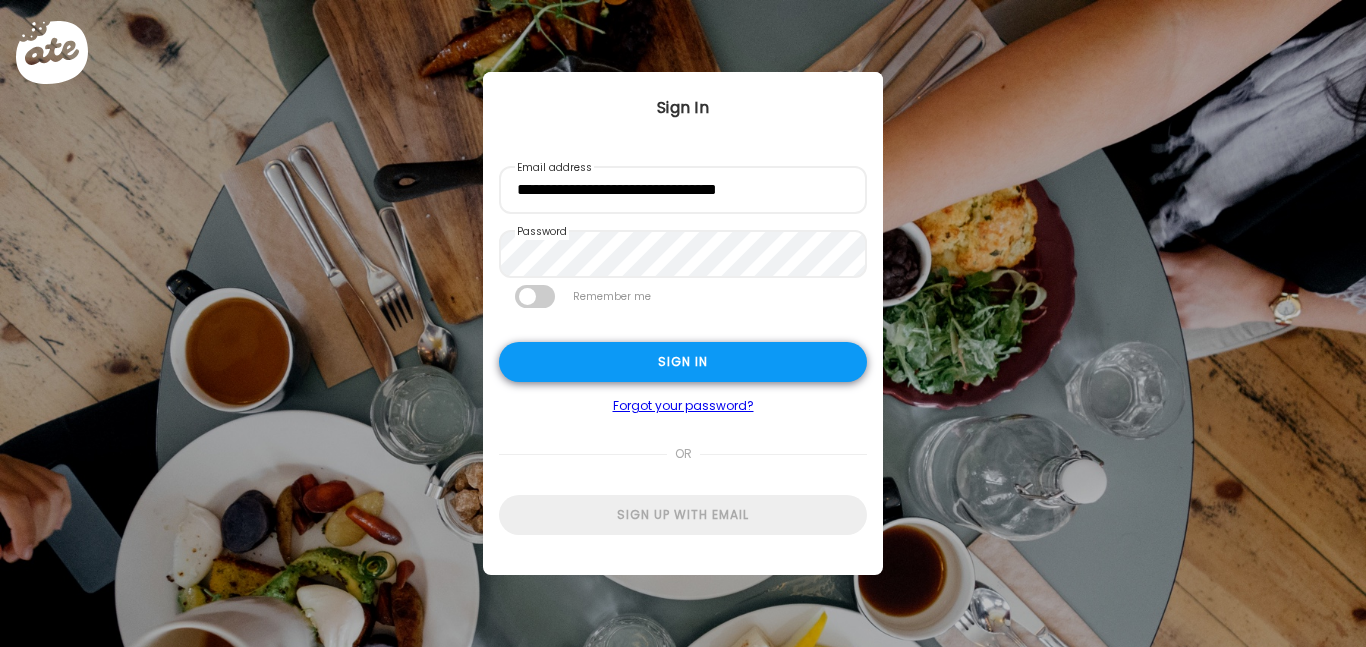 click on "Sign in" at bounding box center (683, 362) 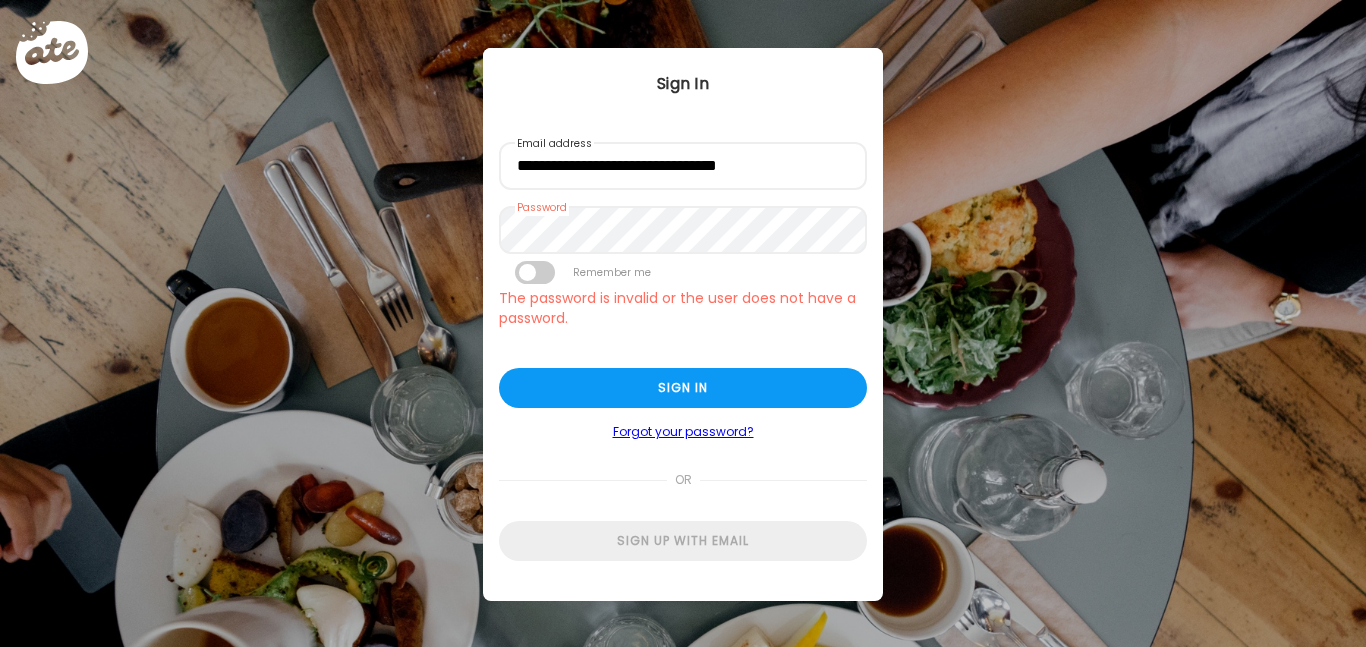 click on "Forgot your password?" at bounding box center [683, 432] 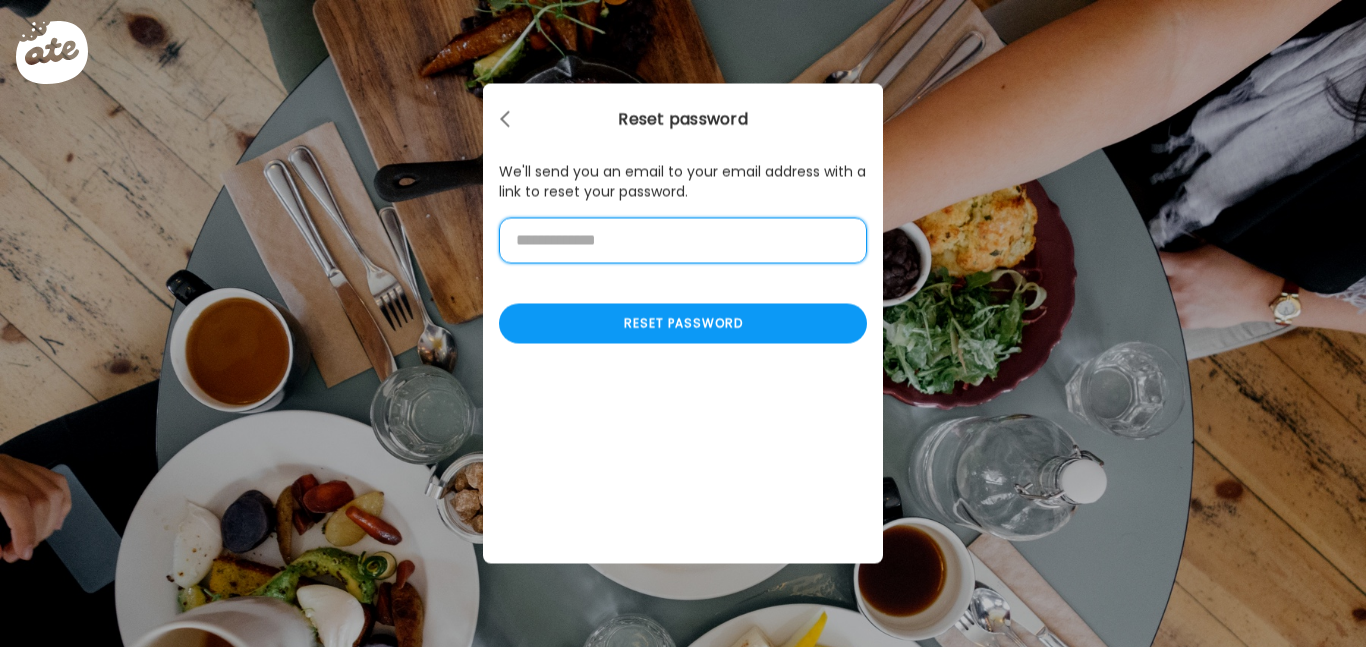 click at bounding box center [683, 241] 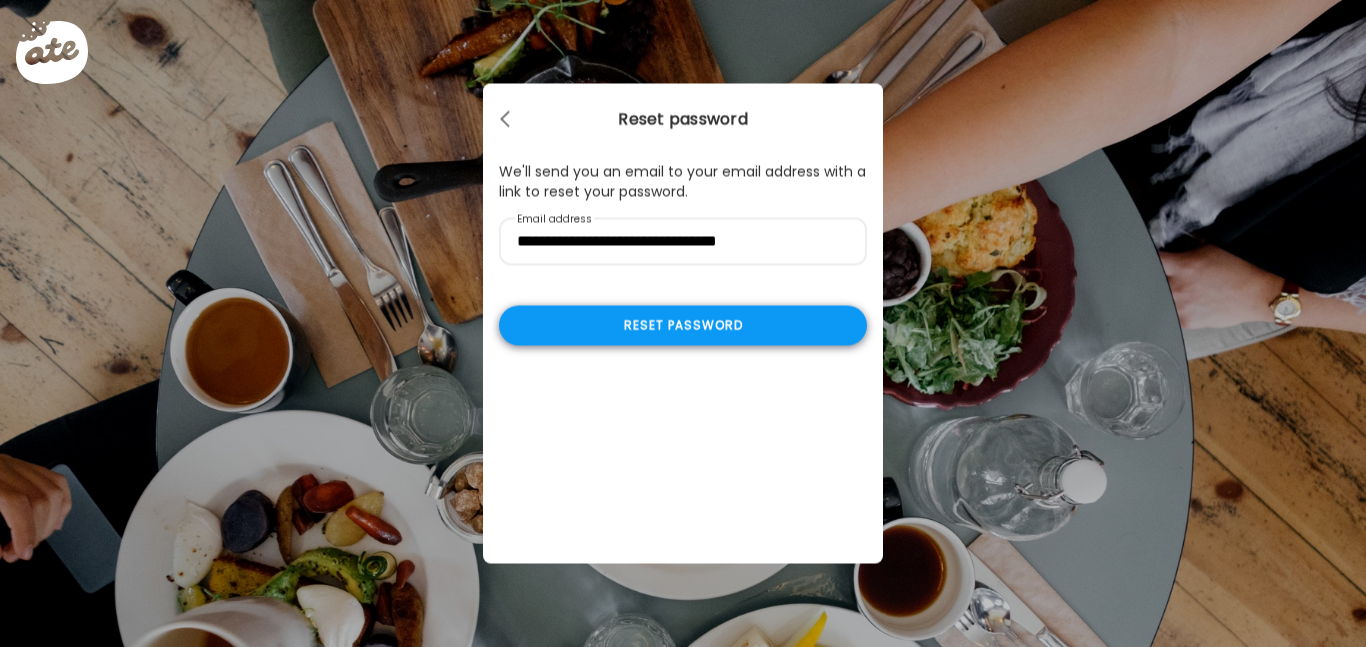 click on "Reset password" at bounding box center [683, 326] 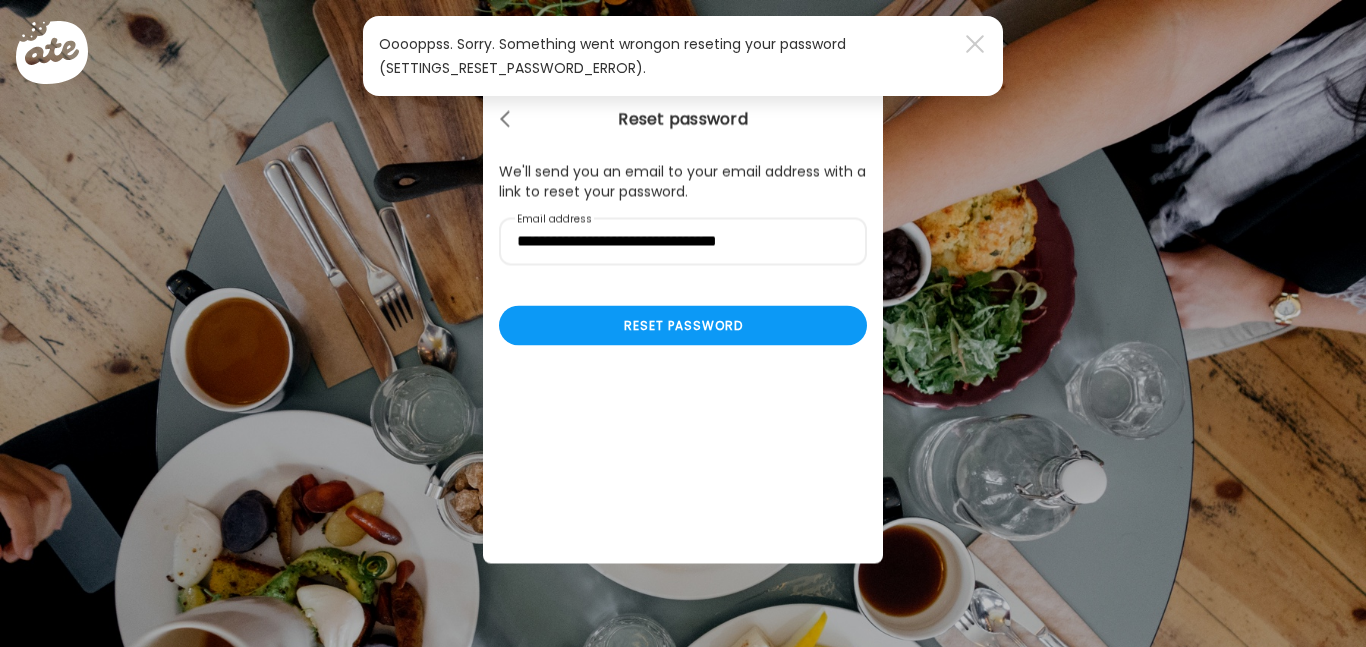 click on "Ooooppss. Sorry. Something went wrongon reseting your password (SETTINGS_RESET_PASSWORD_ERROR)." at bounding box center [683, 56] 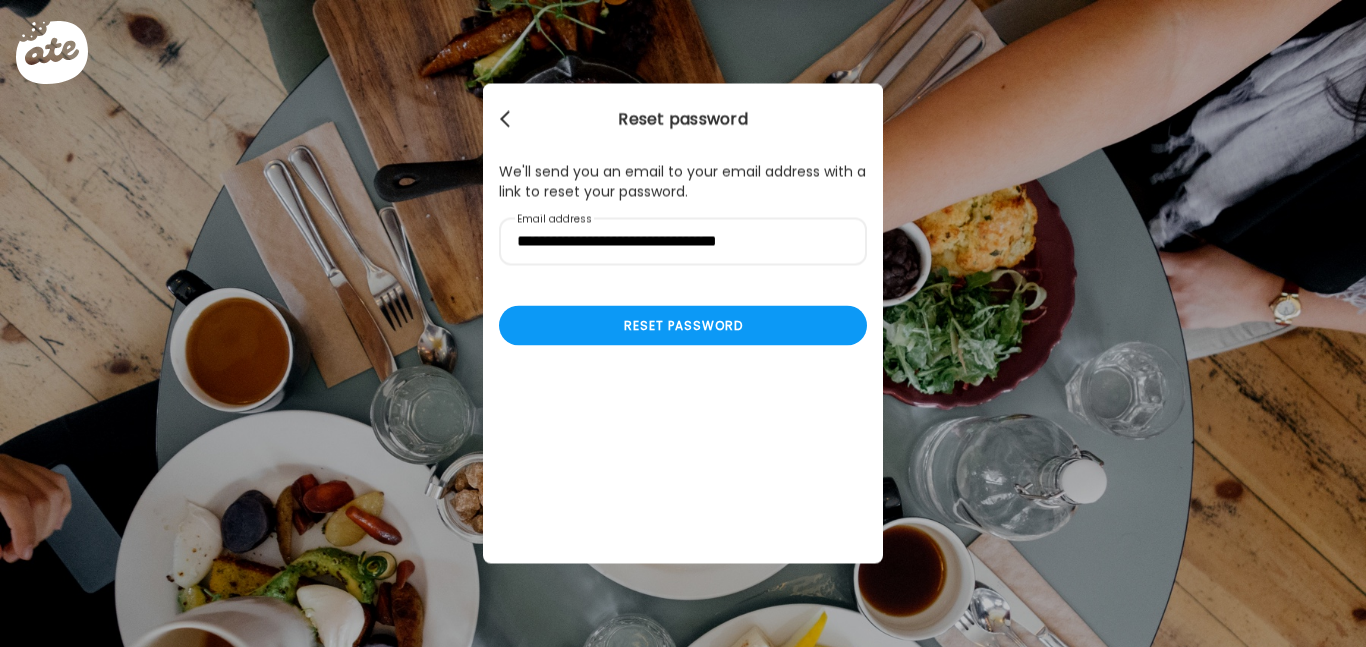 click at bounding box center [507, 120] 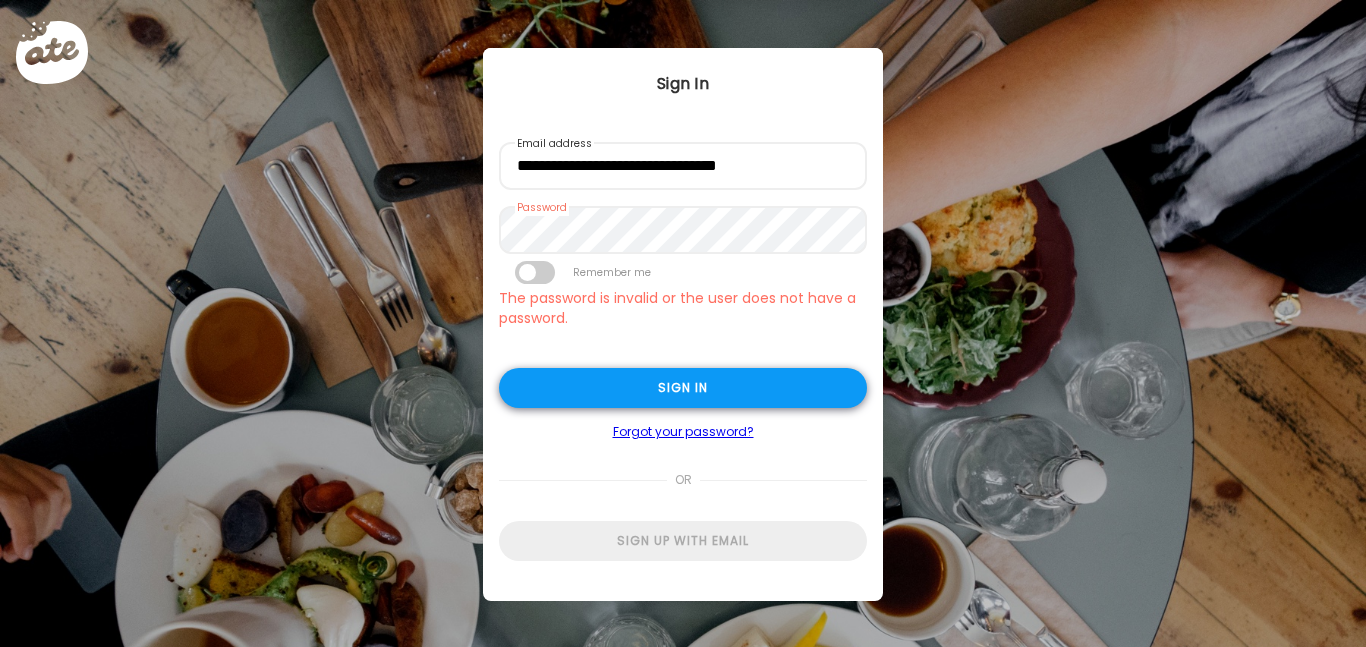 click on "Sign in" at bounding box center [683, 388] 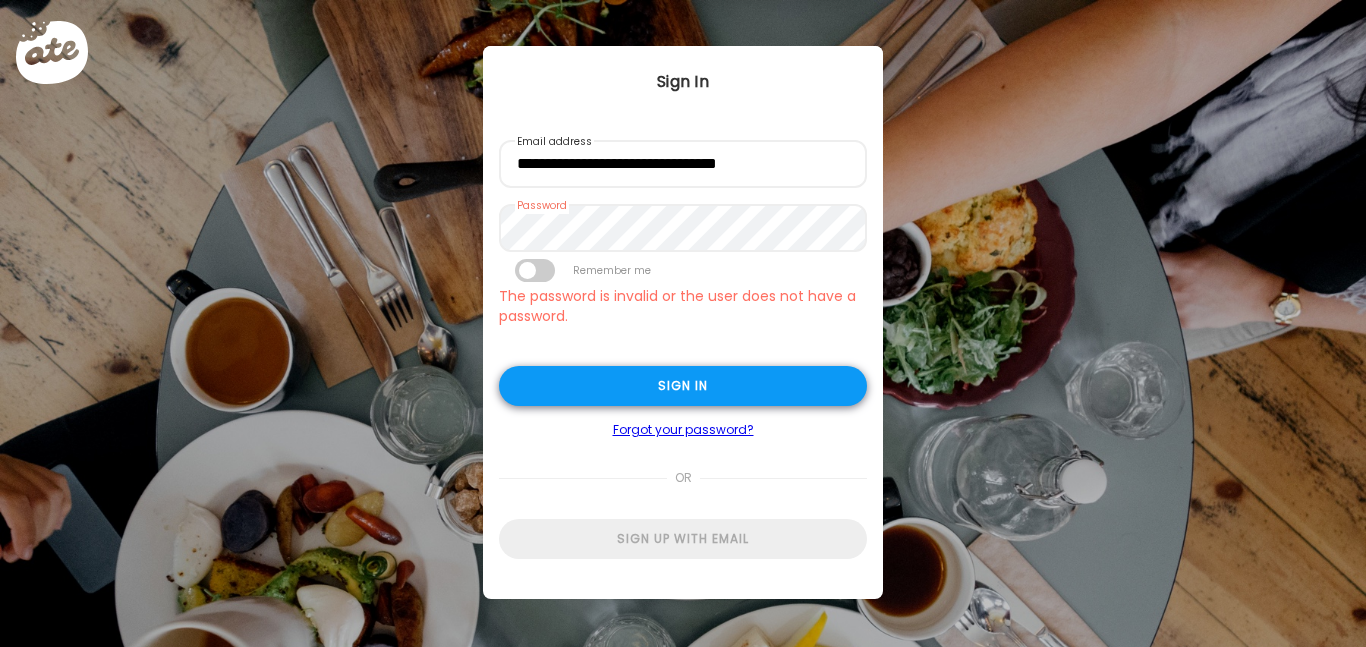 scroll, scrollTop: 0, scrollLeft: 0, axis: both 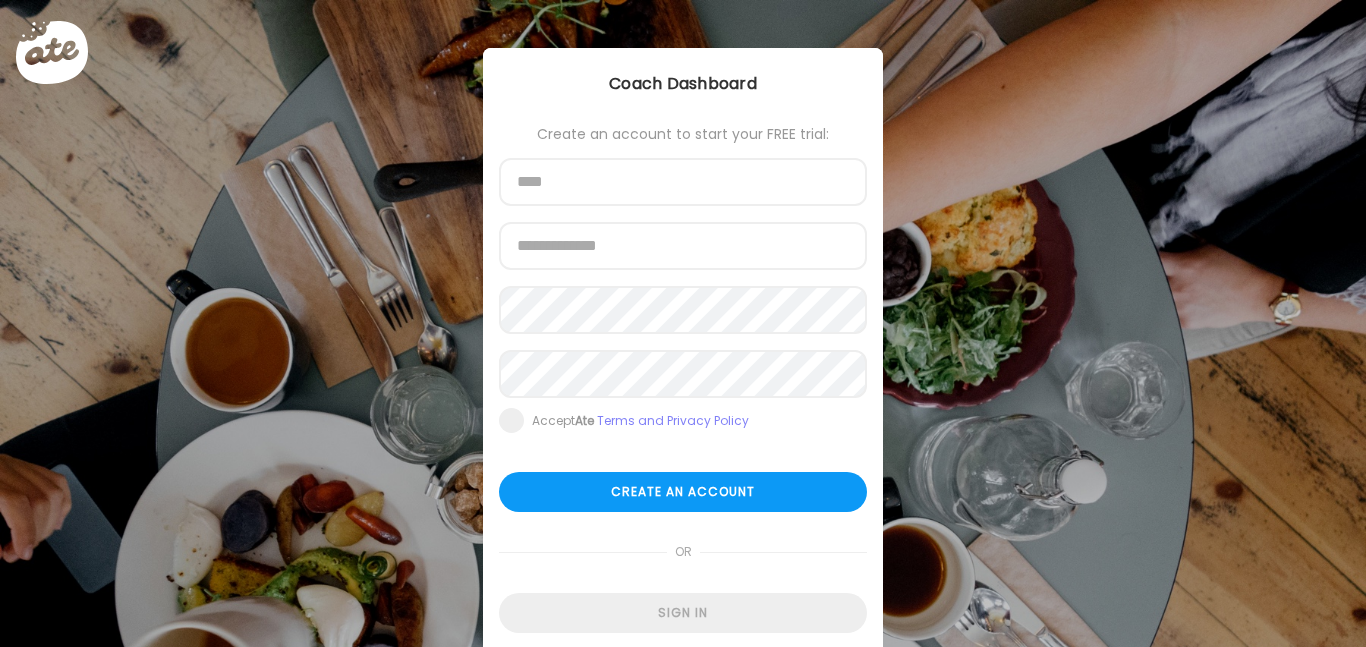 type on "**********" 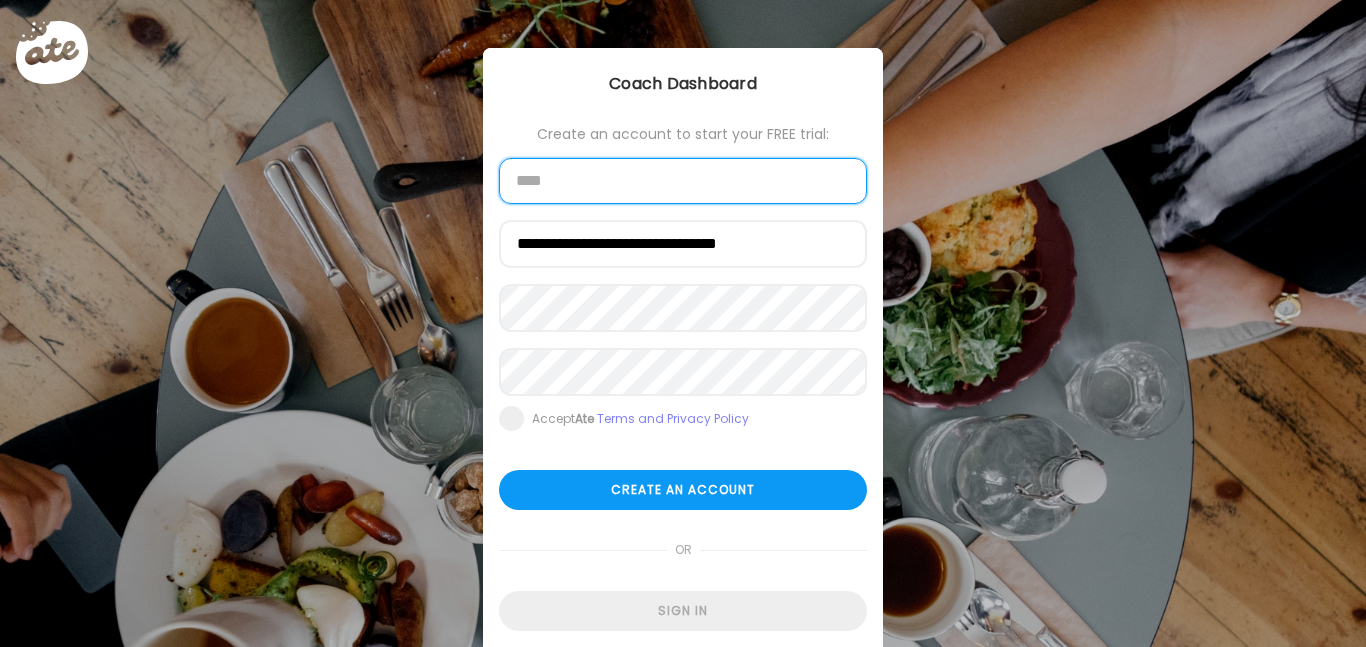 click at bounding box center [683, 181] 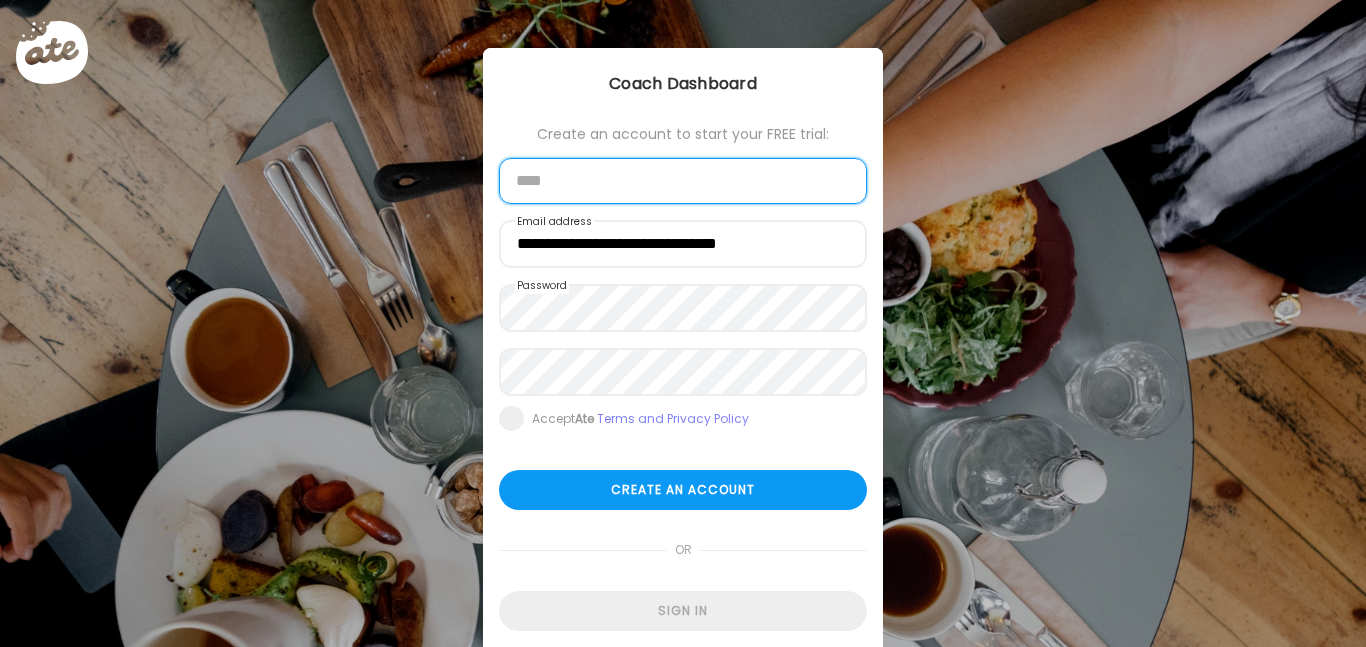 type on "**********" 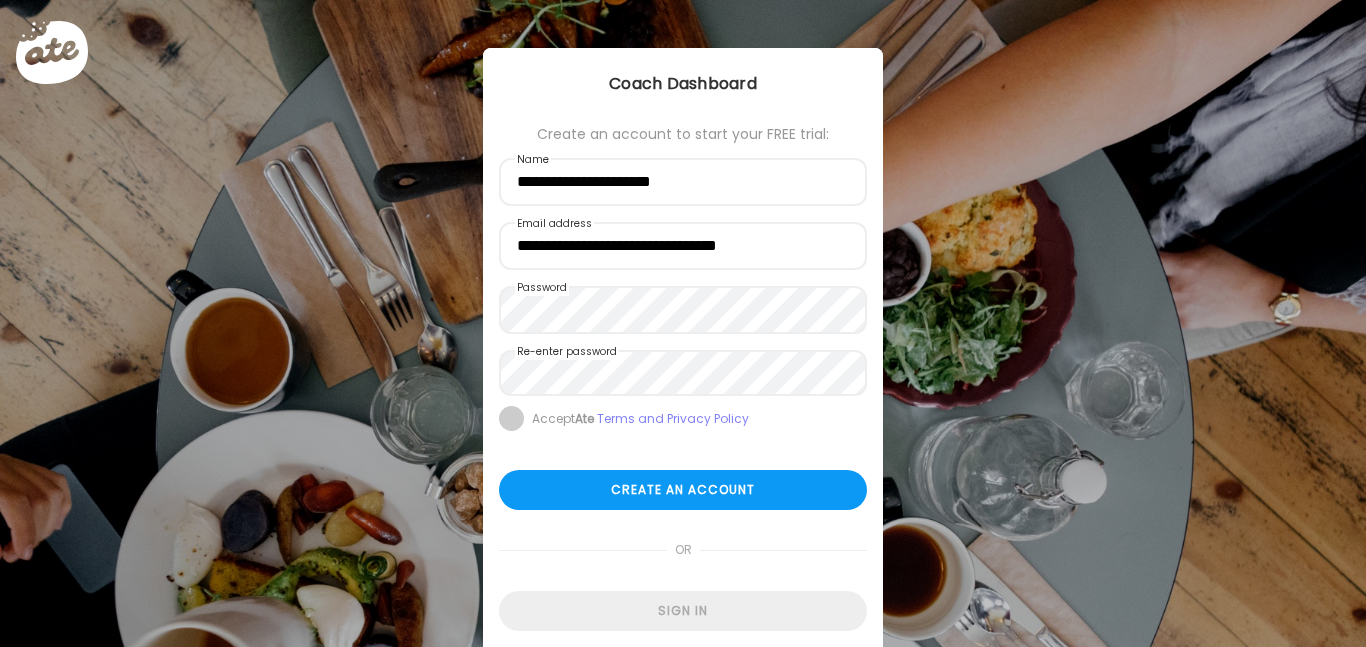 click at bounding box center (511, 418) 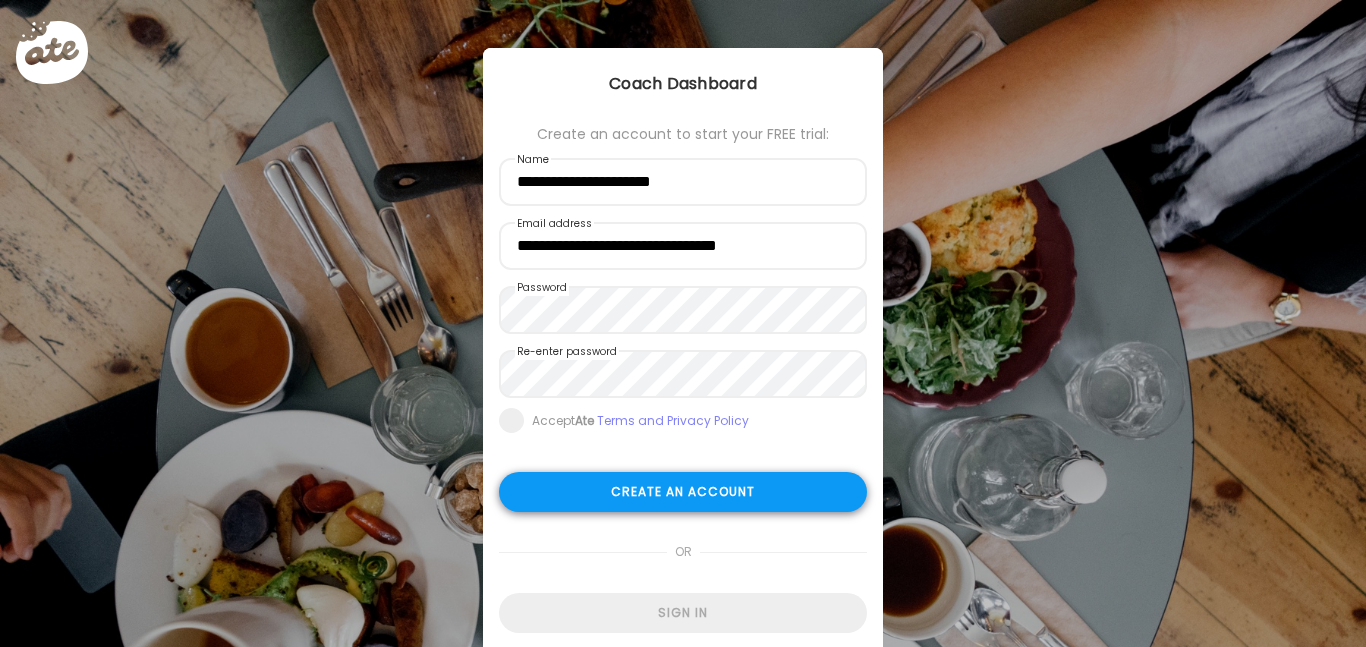 click on "Create an account" at bounding box center [683, 492] 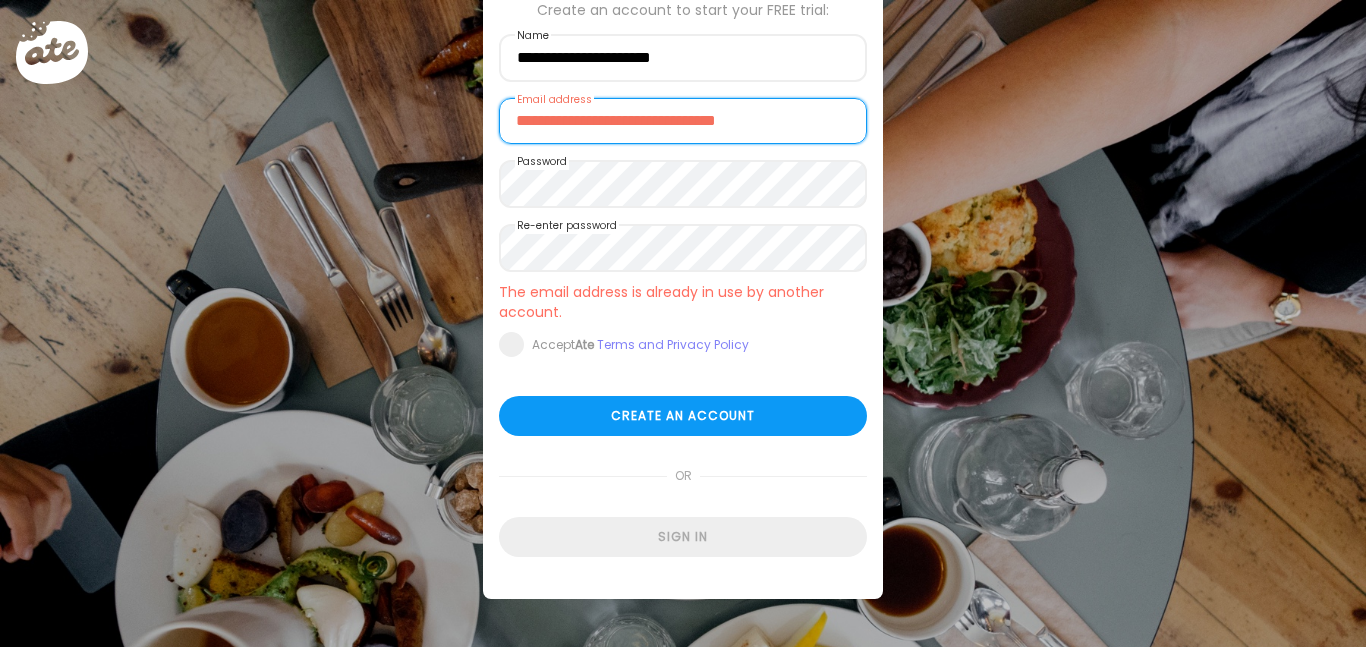 scroll, scrollTop: 0, scrollLeft: 0, axis: both 